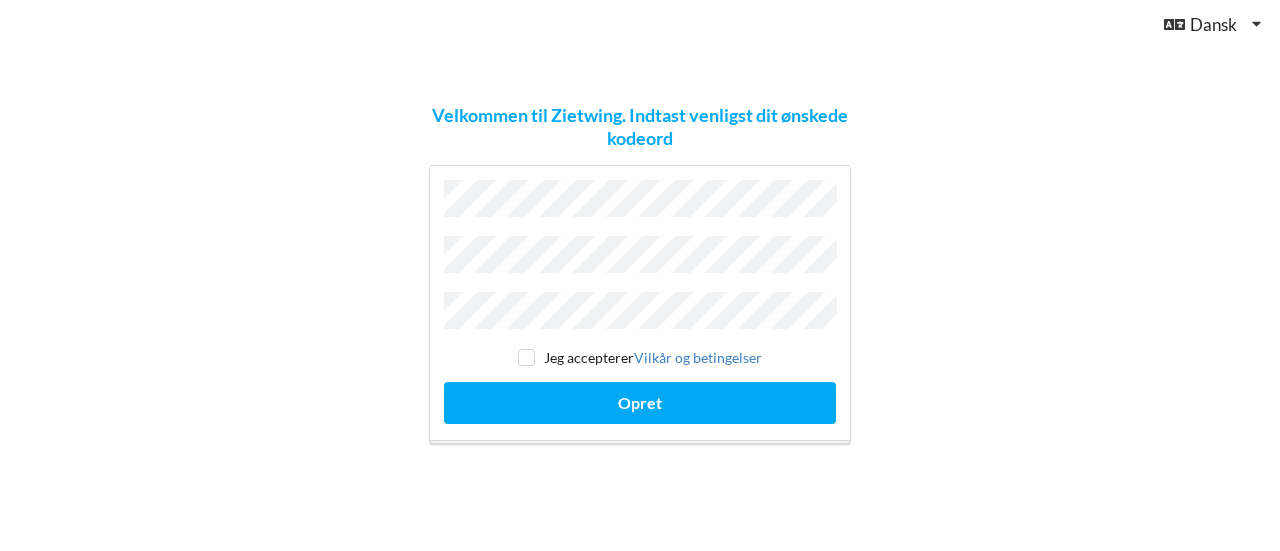 scroll, scrollTop: 0, scrollLeft: 0, axis: both 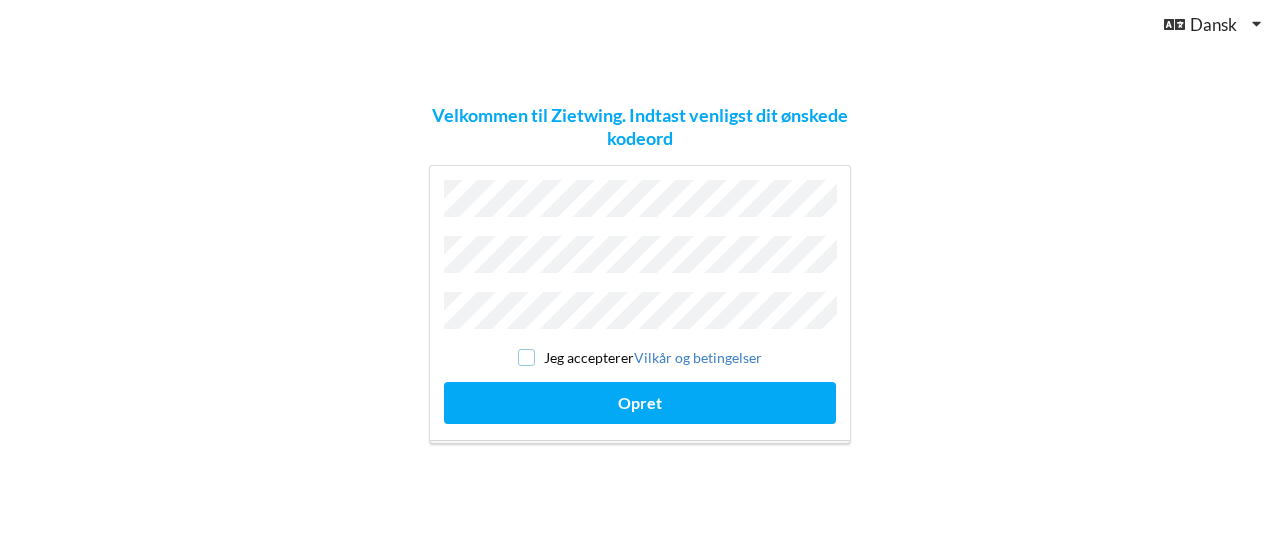 click at bounding box center [526, 357] 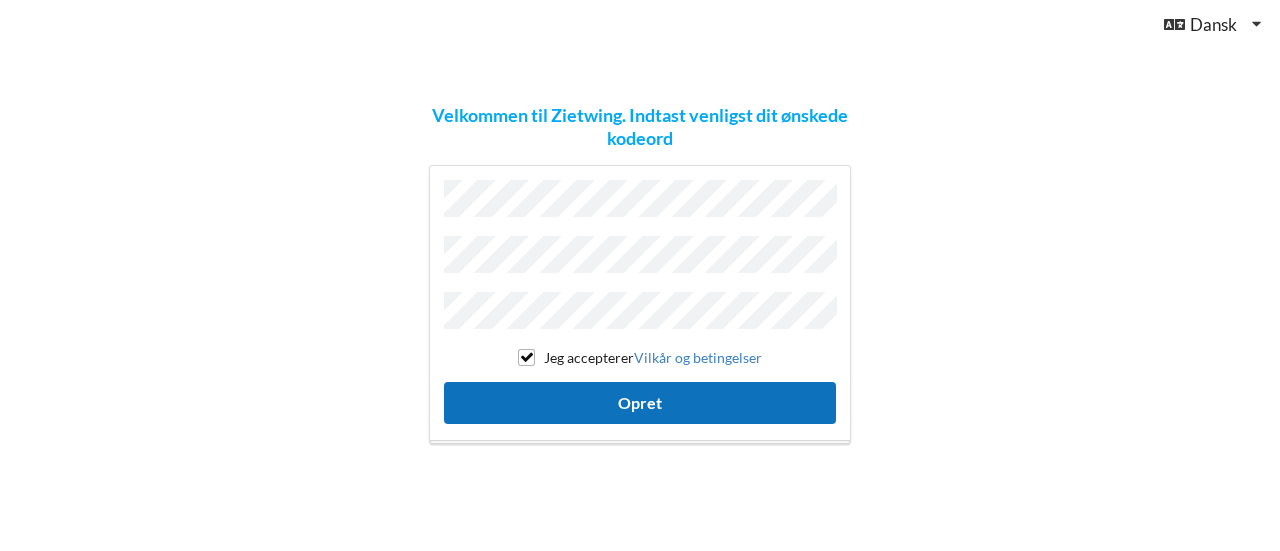 click on "Opret" at bounding box center [640, 402] 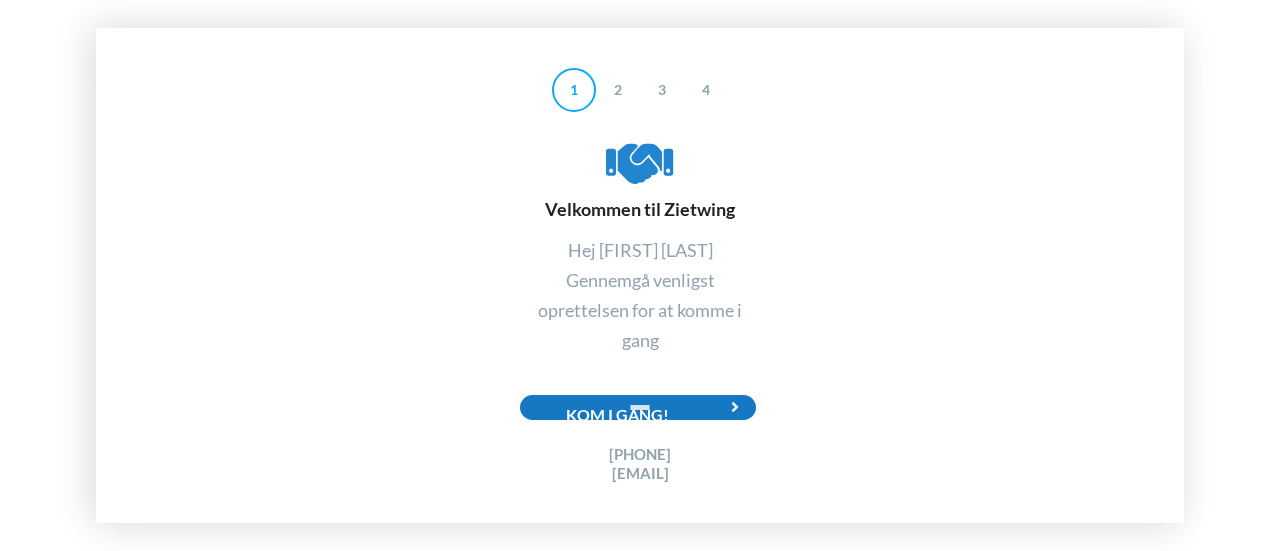 click at bounding box center [735, 407] 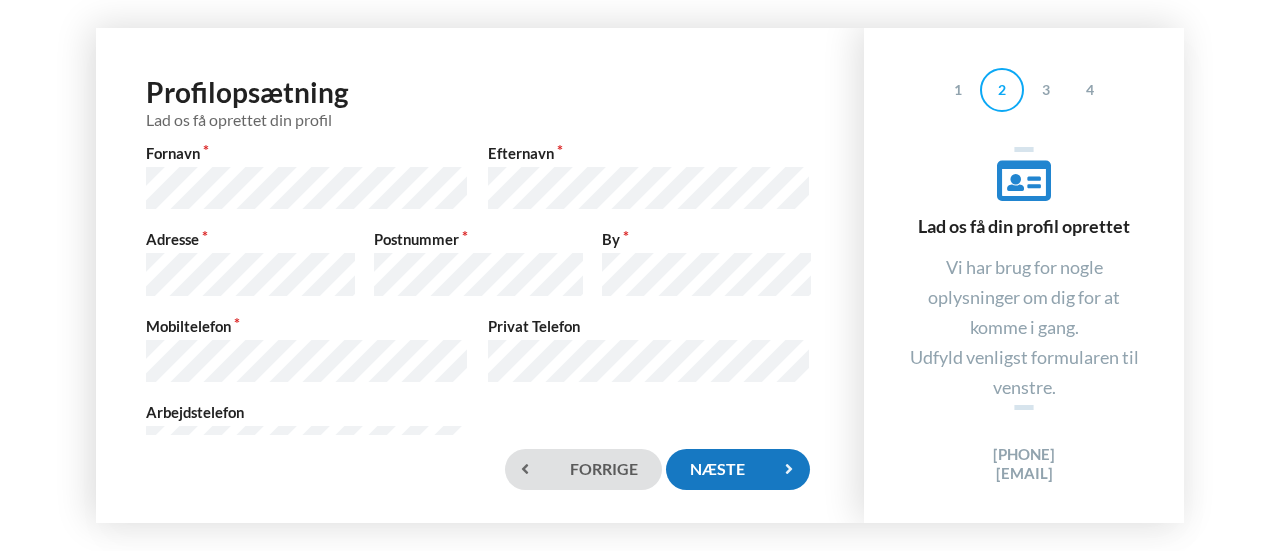 click on "Næste" at bounding box center [738, 469] 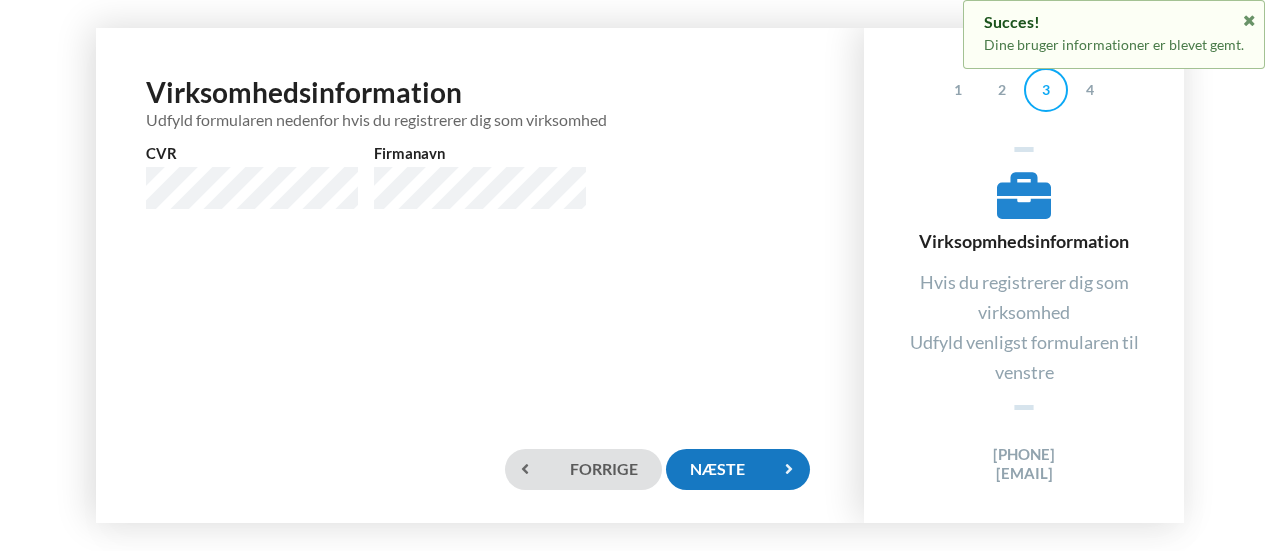 click on "Næste" at bounding box center [738, 469] 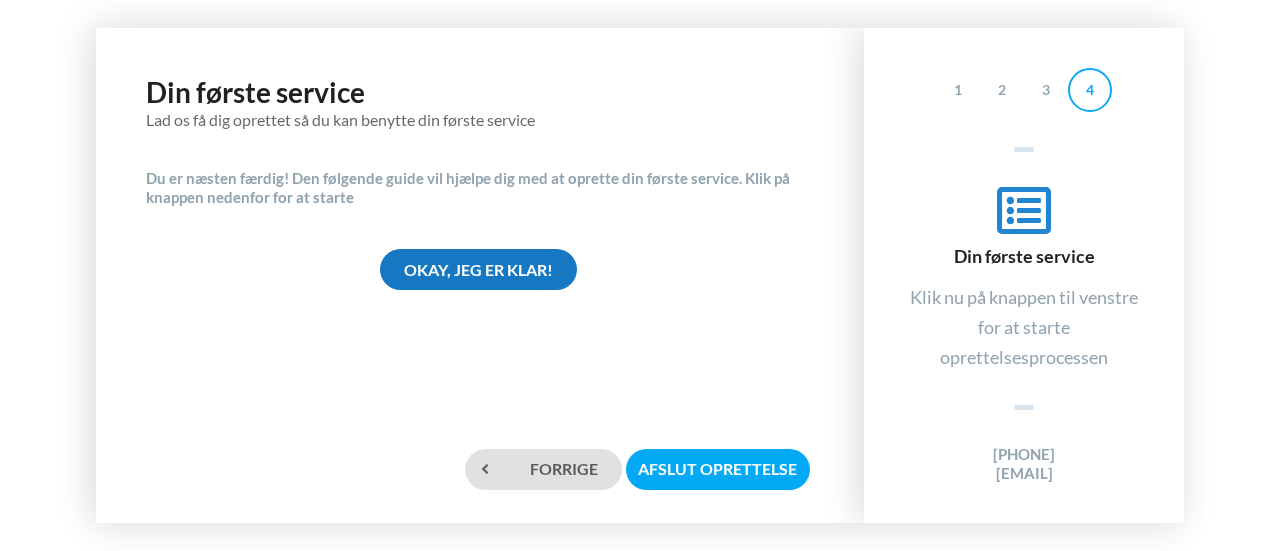 click on "Okay, jeg er klar!" at bounding box center (478, 269) 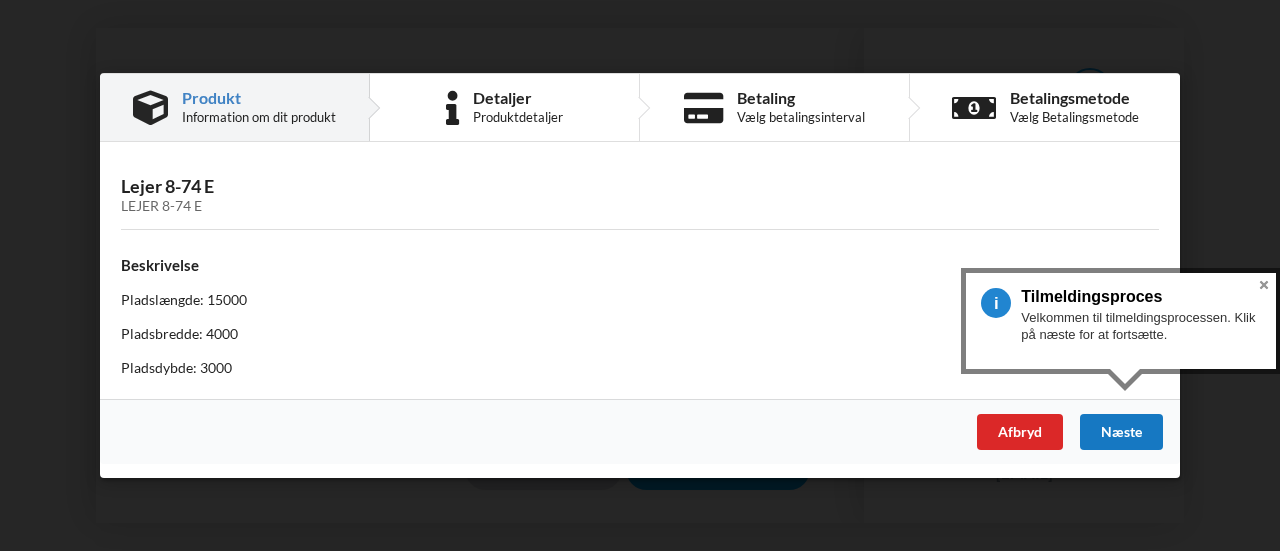 click on "Næste" at bounding box center (1121, 432) 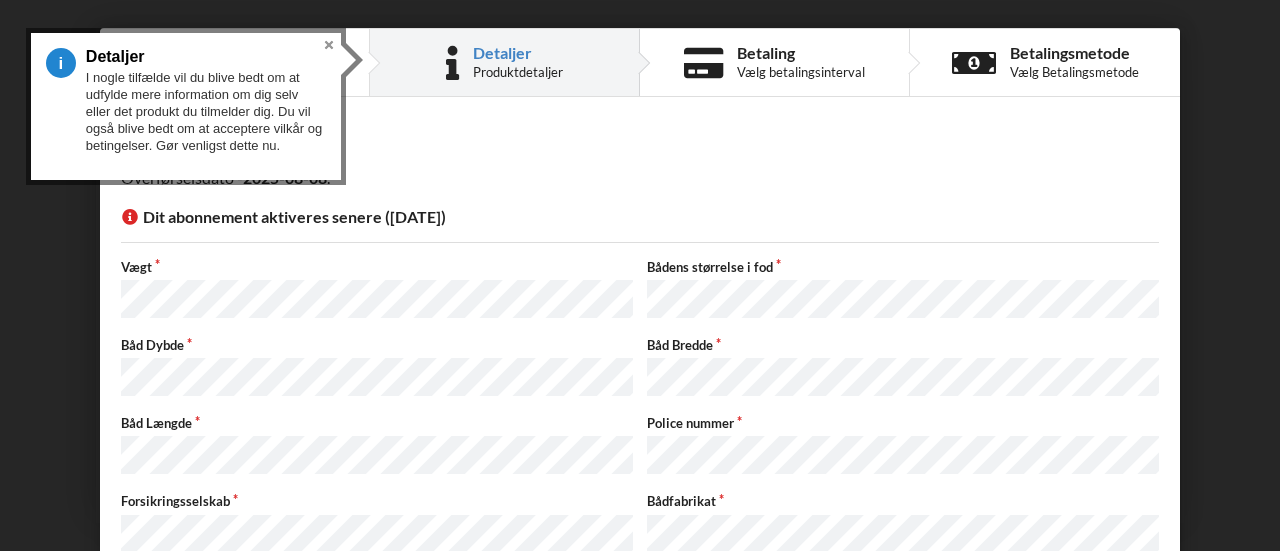 click on "Vægt         Bådens størrelse i fod" at bounding box center (640, 290) 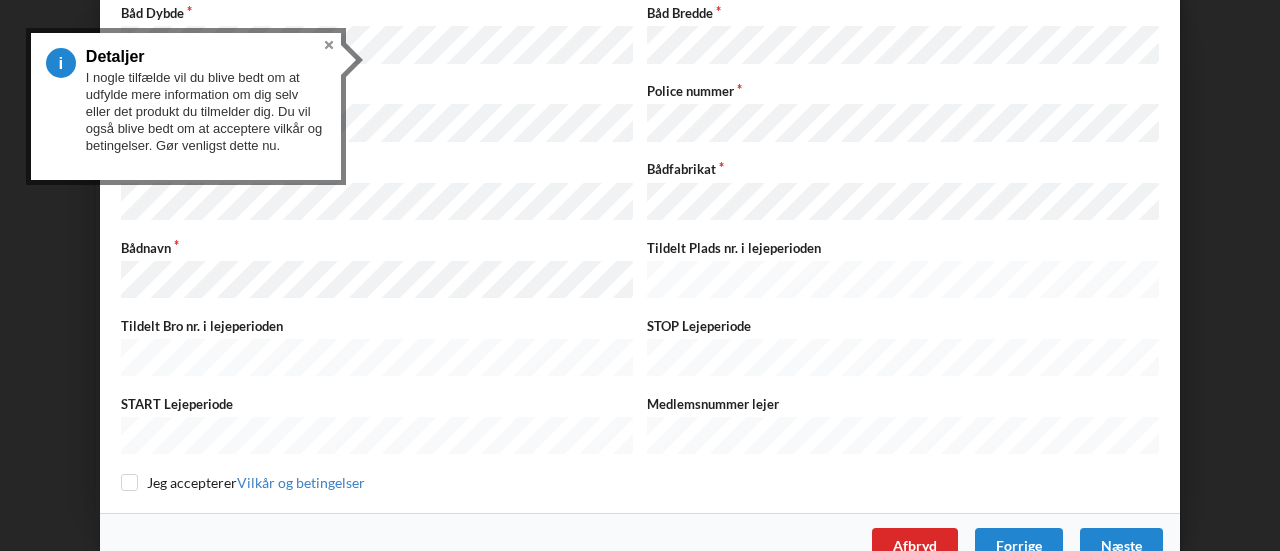 scroll, scrollTop: 339, scrollLeft: 0, axis: vertical 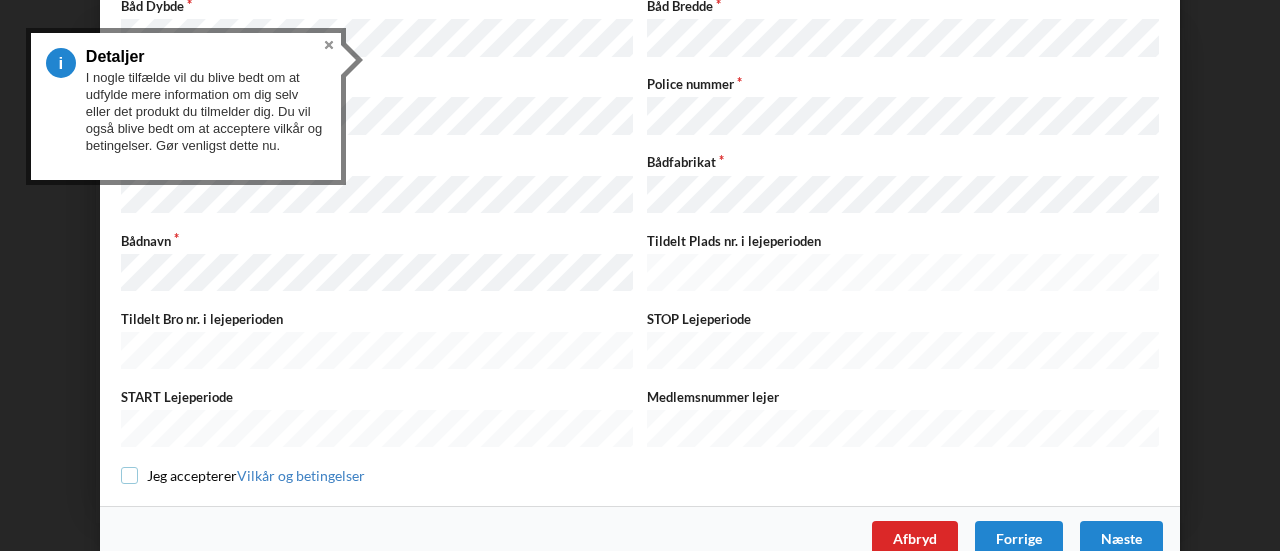 click at bounding box center [129, 475] 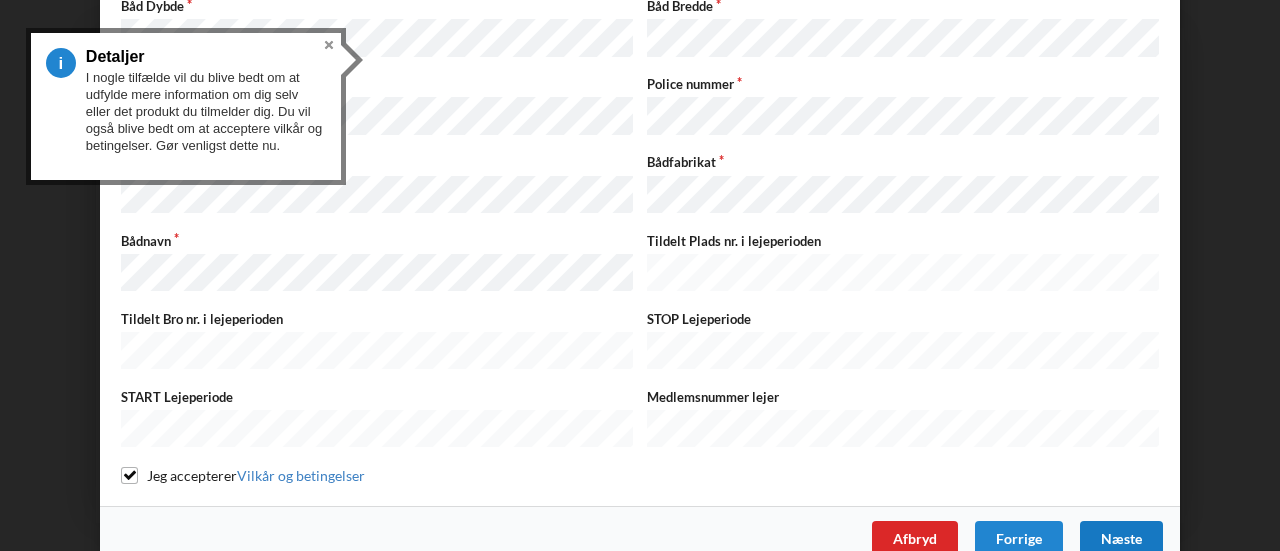 click on "Næste" at bounding box center [1121, 539] 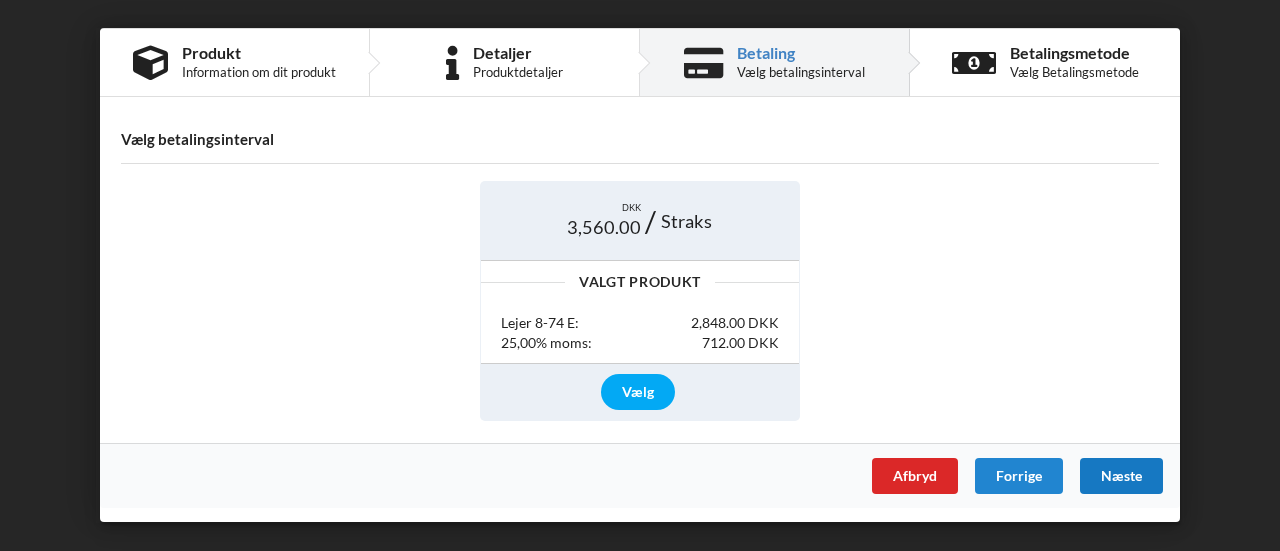 scroll, scrollTop: 0, scrollLeft: 0, axis: both 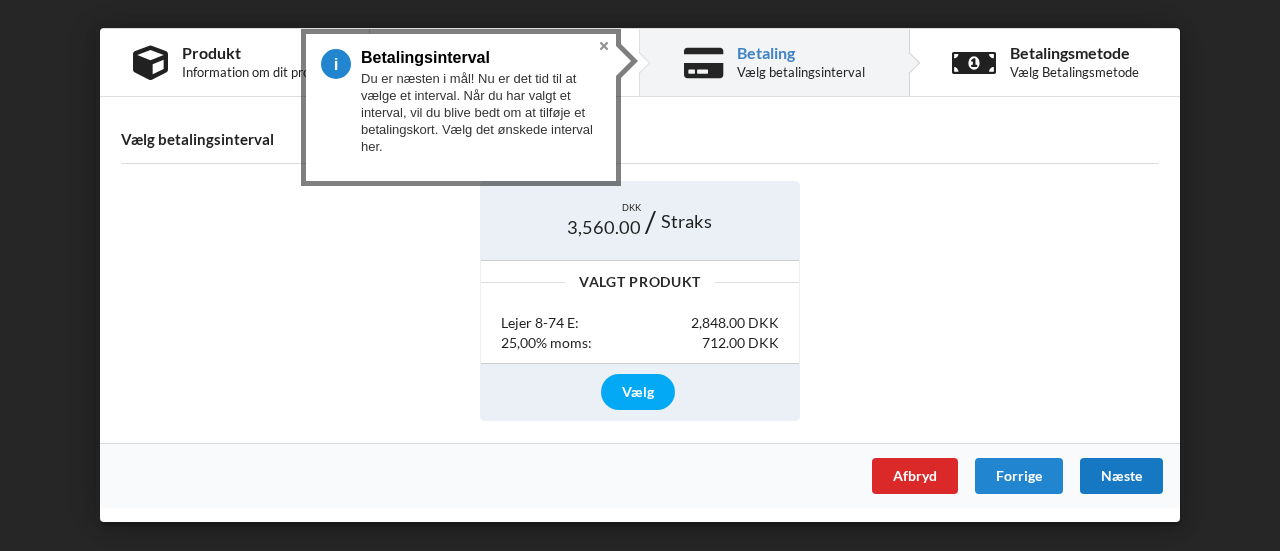 click on "Næste" at bounding box center (1121, 476) 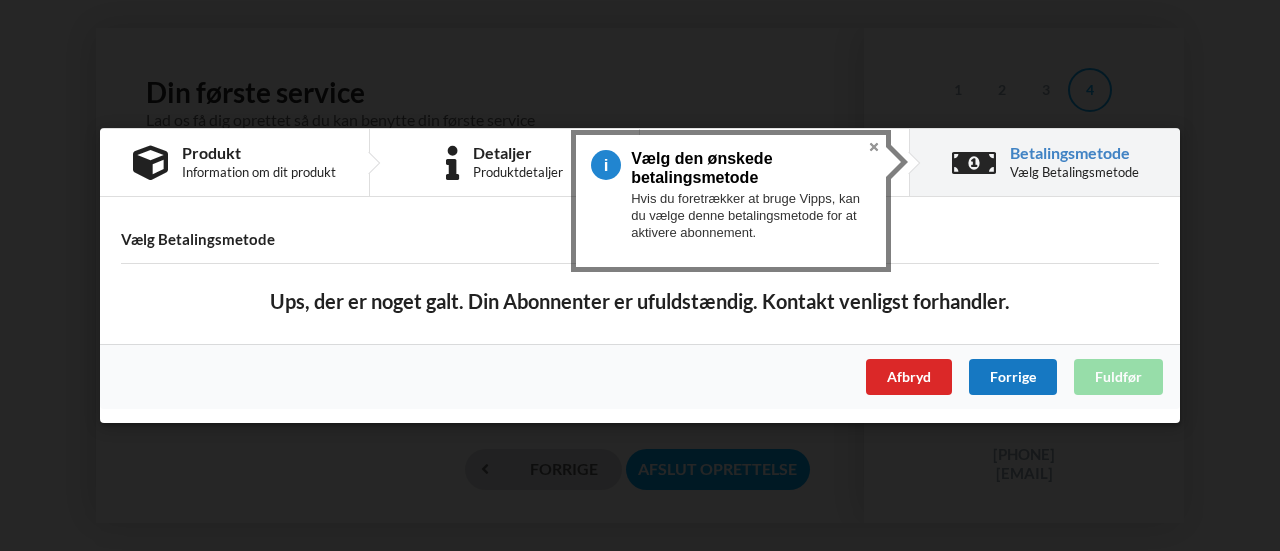 click on "Forrige" at bounding box center [1013, 377] 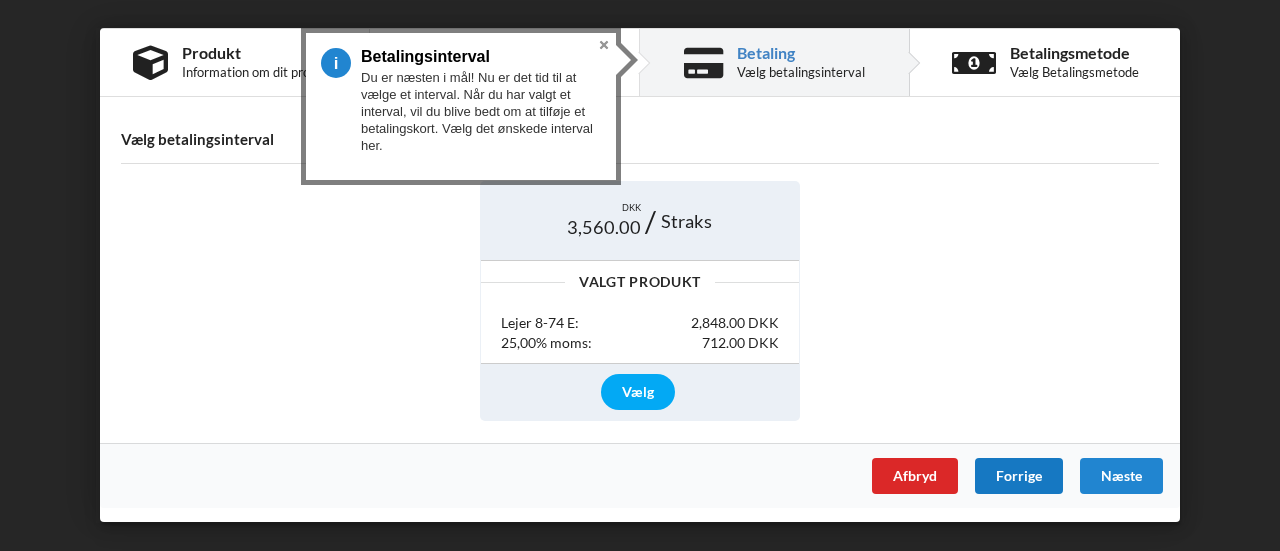 click on "Forrige" at bounding box center (1019, 476) 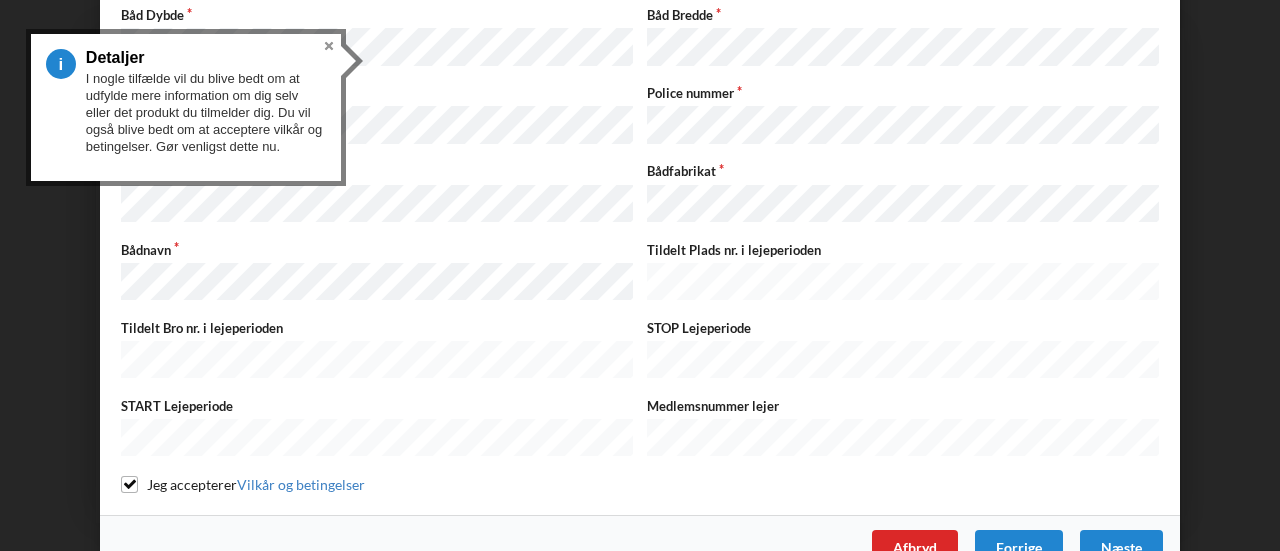 scroll, scrollTop: 339, scrollLeft: 0, axis: vertical 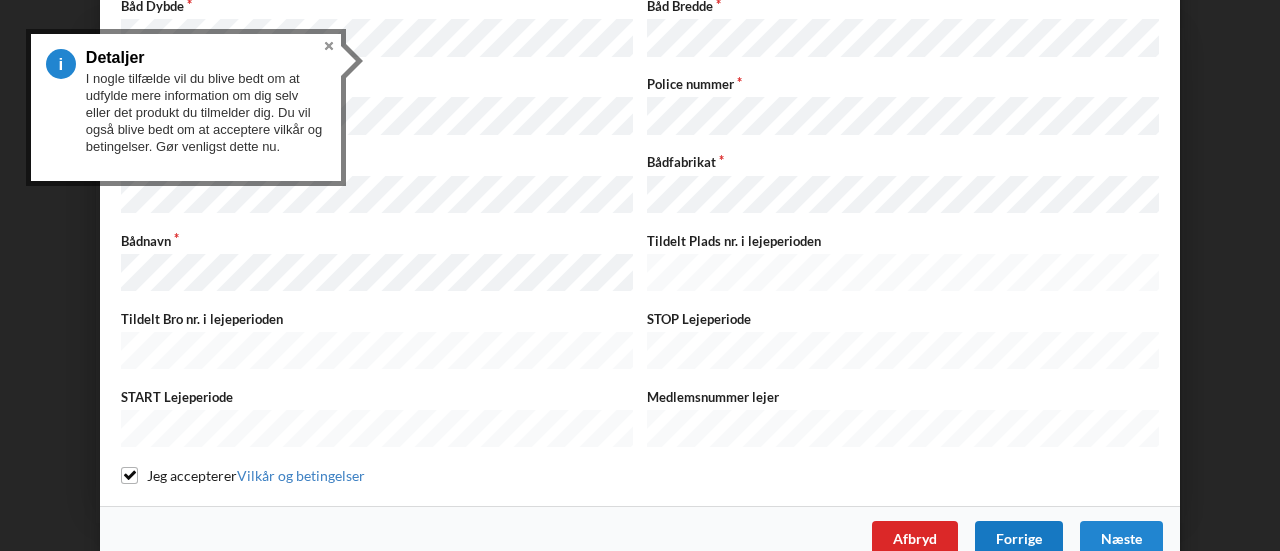 click on "Forrige" at bounding box center [1019, 539] 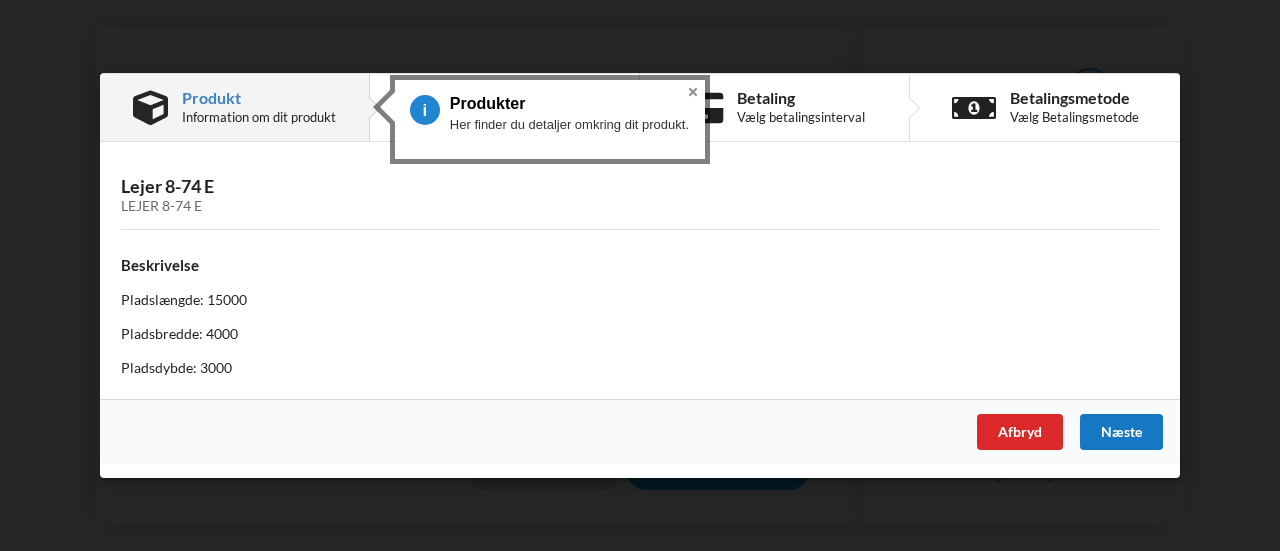 click on "Næste" at bounding box center (1121, 432) 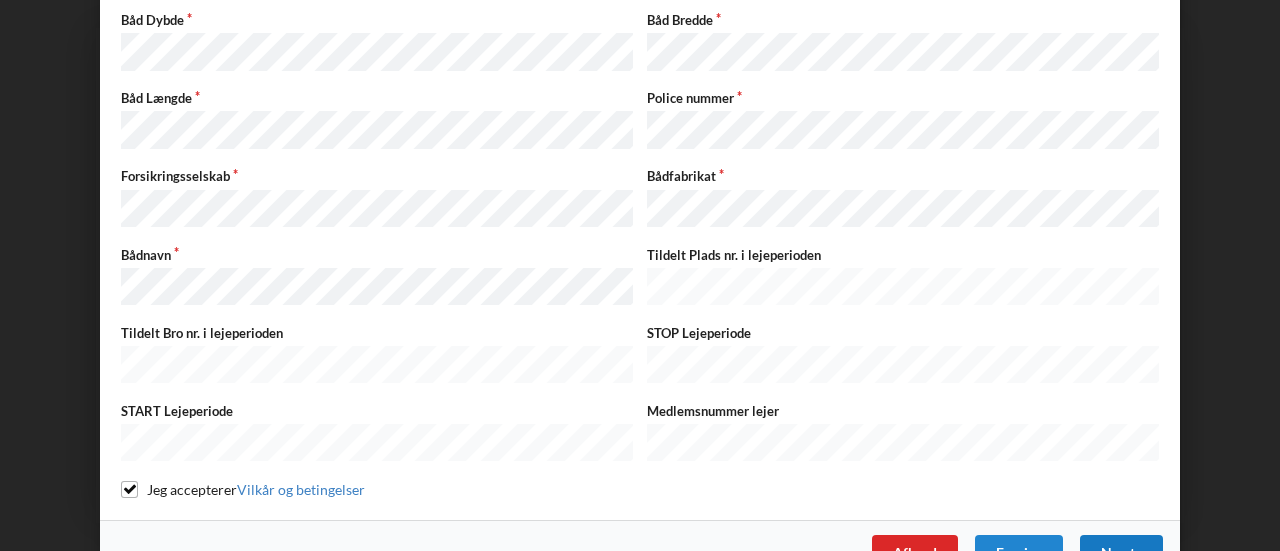 click on "Næste" at bounding box center (1121, 553) 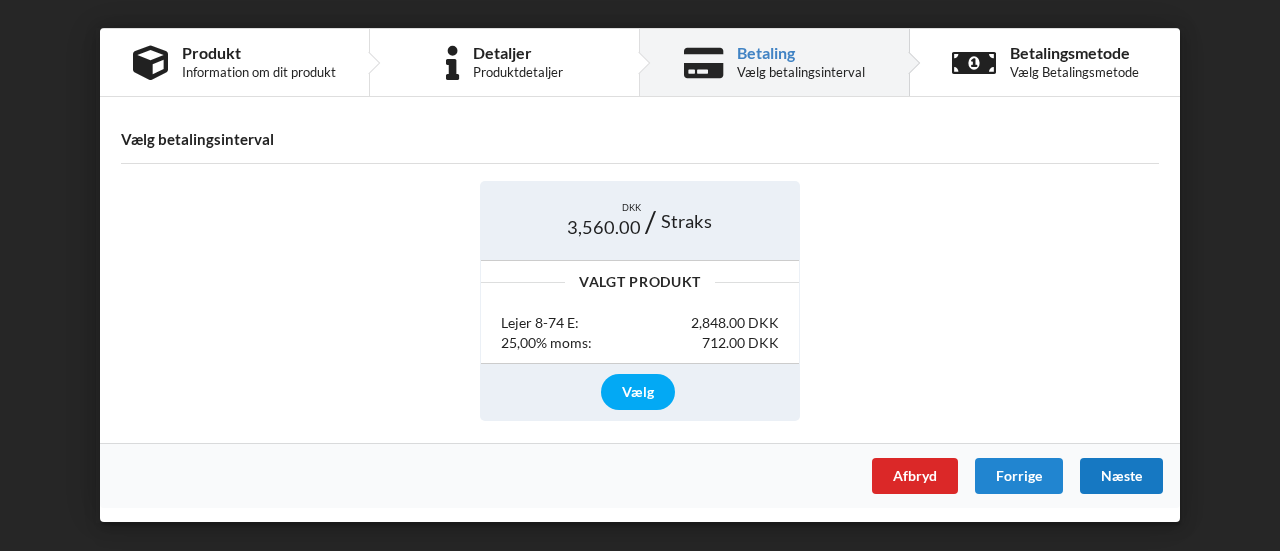scroll, scrollTop: 0, scrollLeft: 0, axis: both 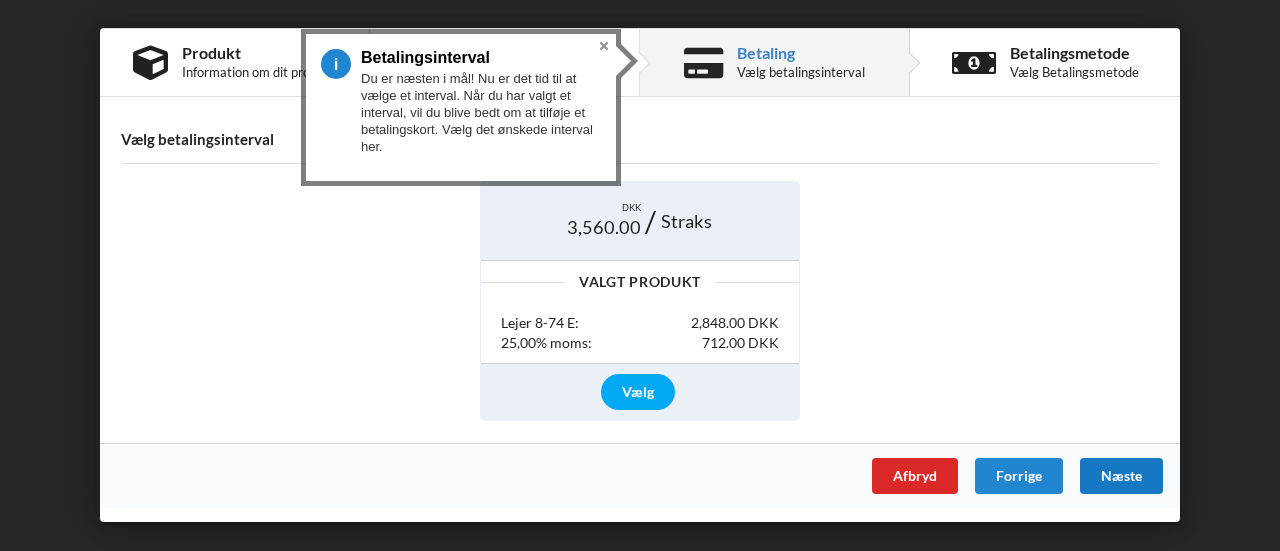 click on "Næste" at bounding box center (1121, 476) 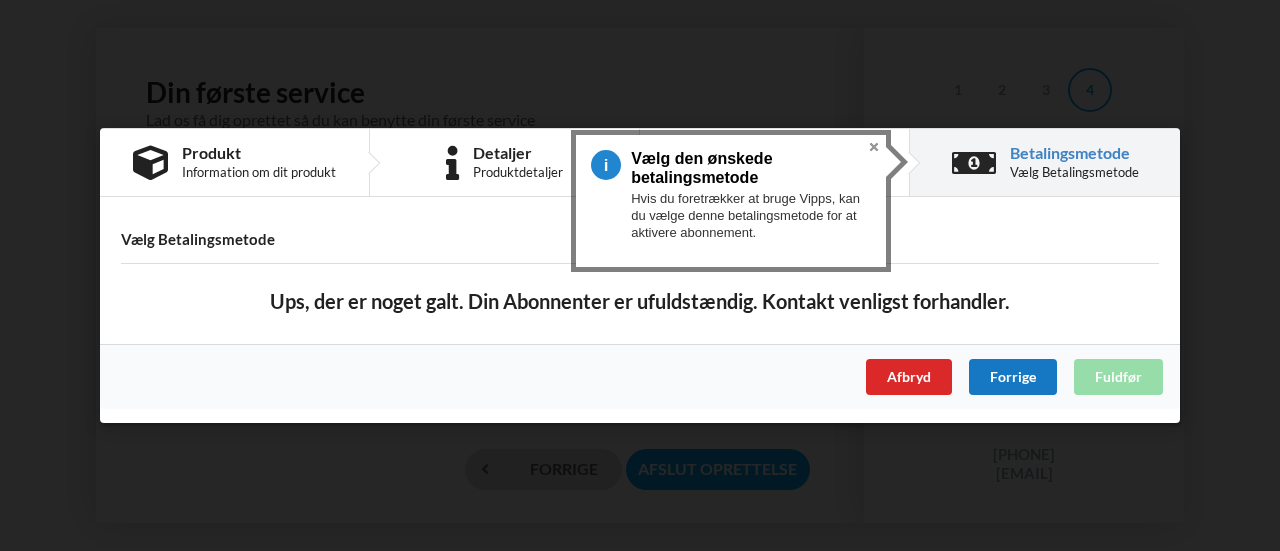 click on "Forrige" at bounding box center [1013, 377] 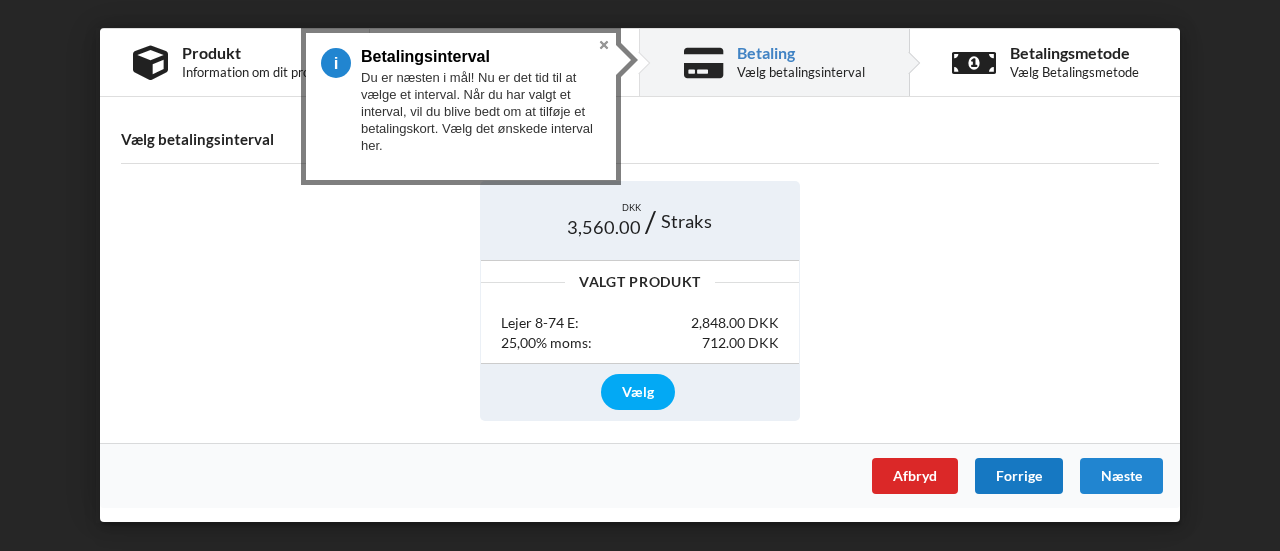 click on "Forrige" at bounding box center (1019, 476) 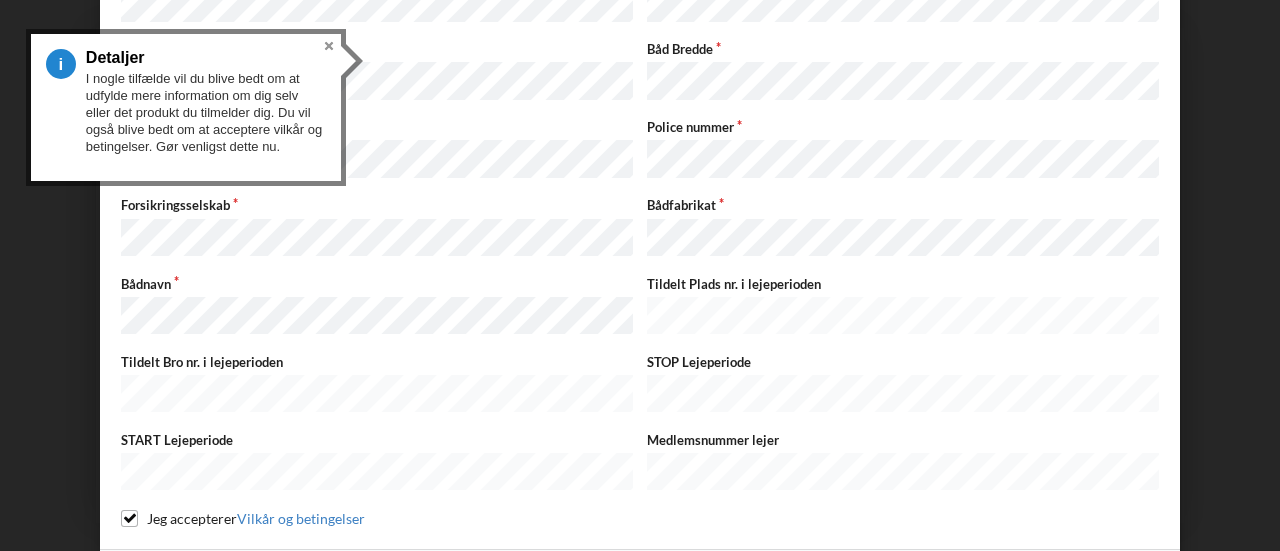 scroll, scrollTop: 339, scrollLeft: 0, axis: vertical 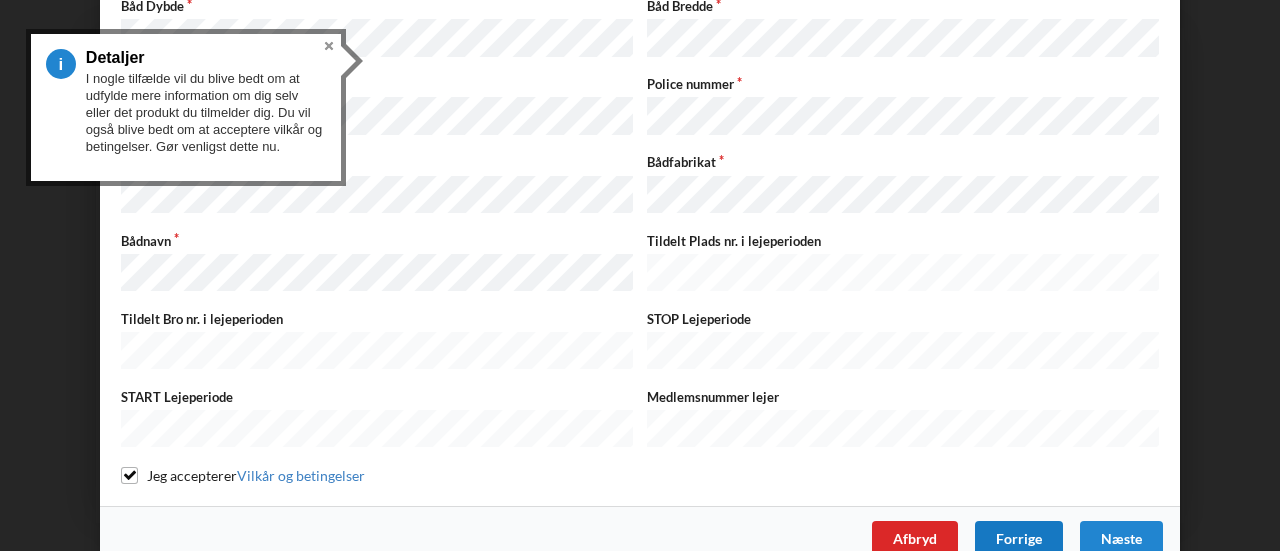 click on "Forrige" at bounding box center (1019, 539) 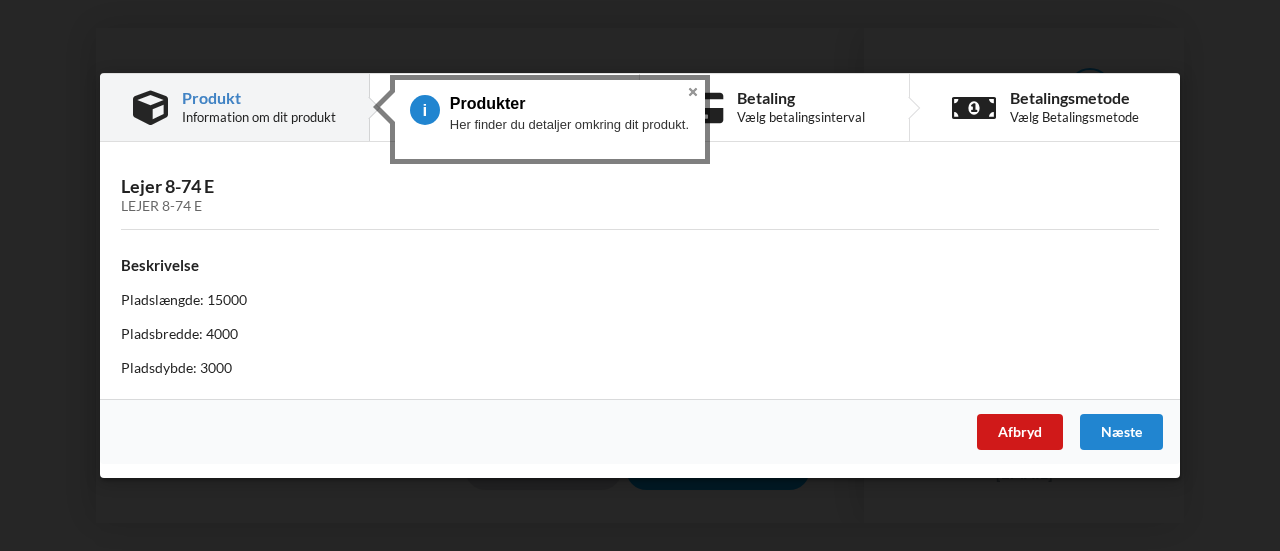 click on "Afbryd" at bounding box center (1020, 432) 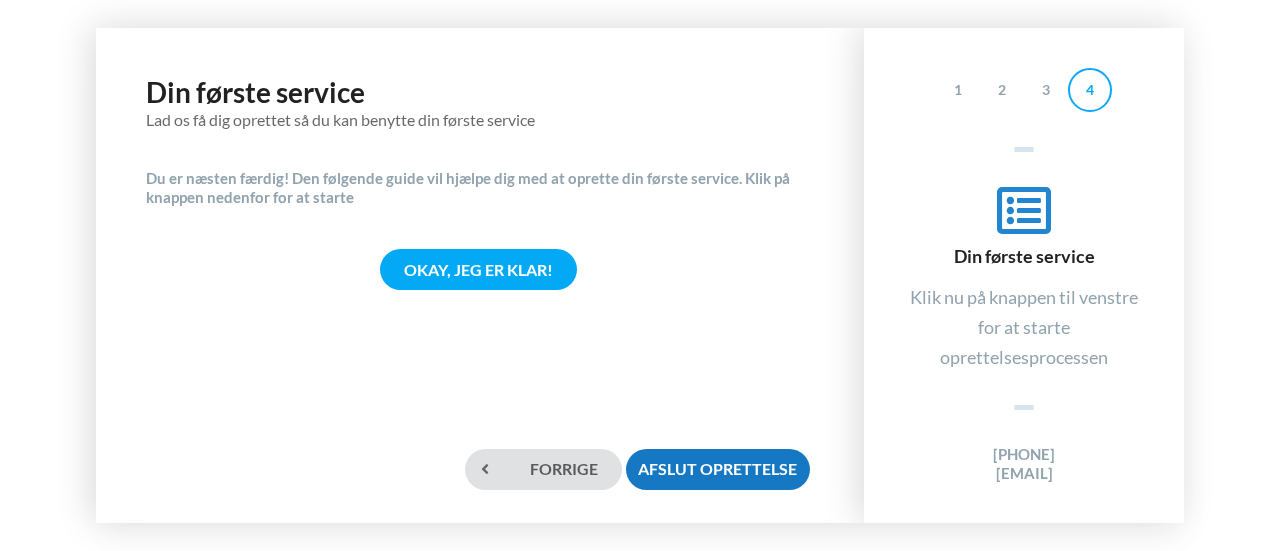 click on "Afslut oprettelse" at bounding box center (718, 469) 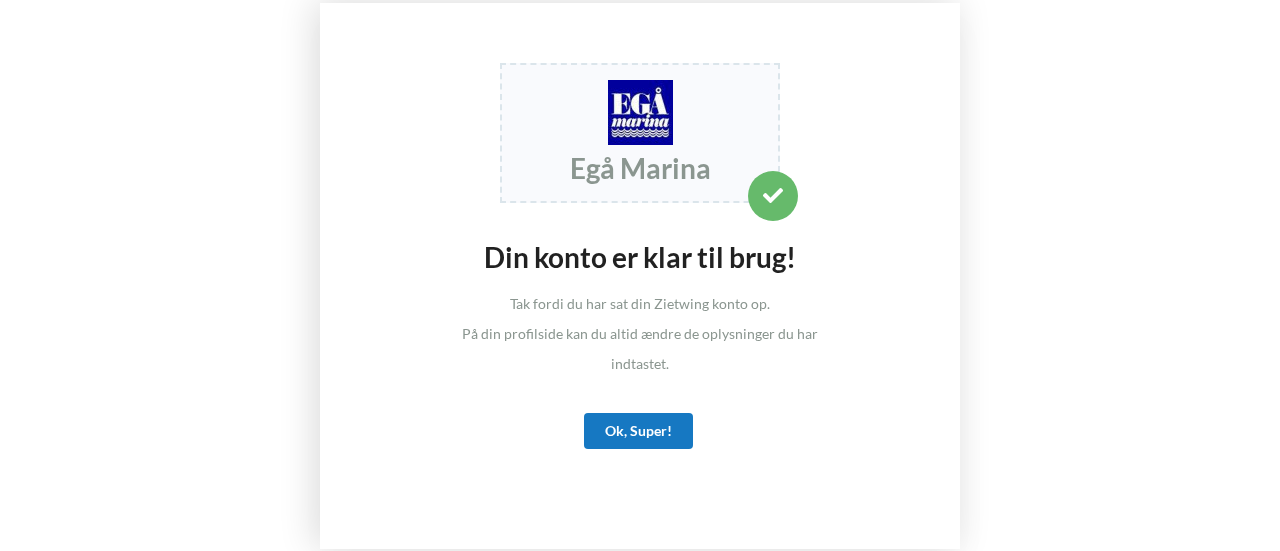click on "Ok, Super!" at bounding box center (638, 431) 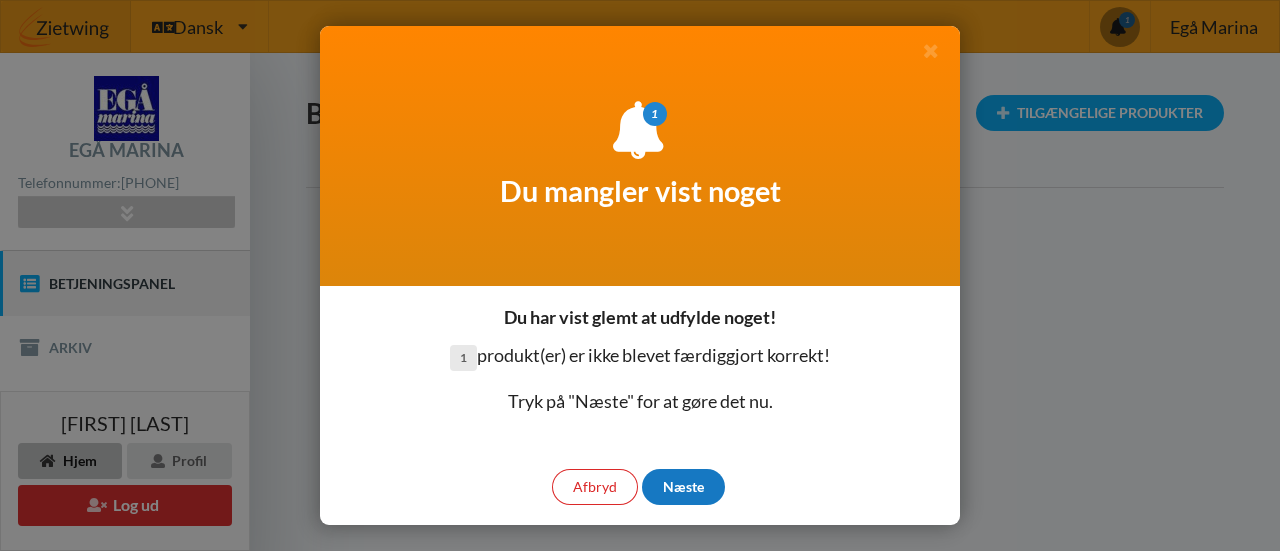 click on "Næste" at bounding box center [683, 487] 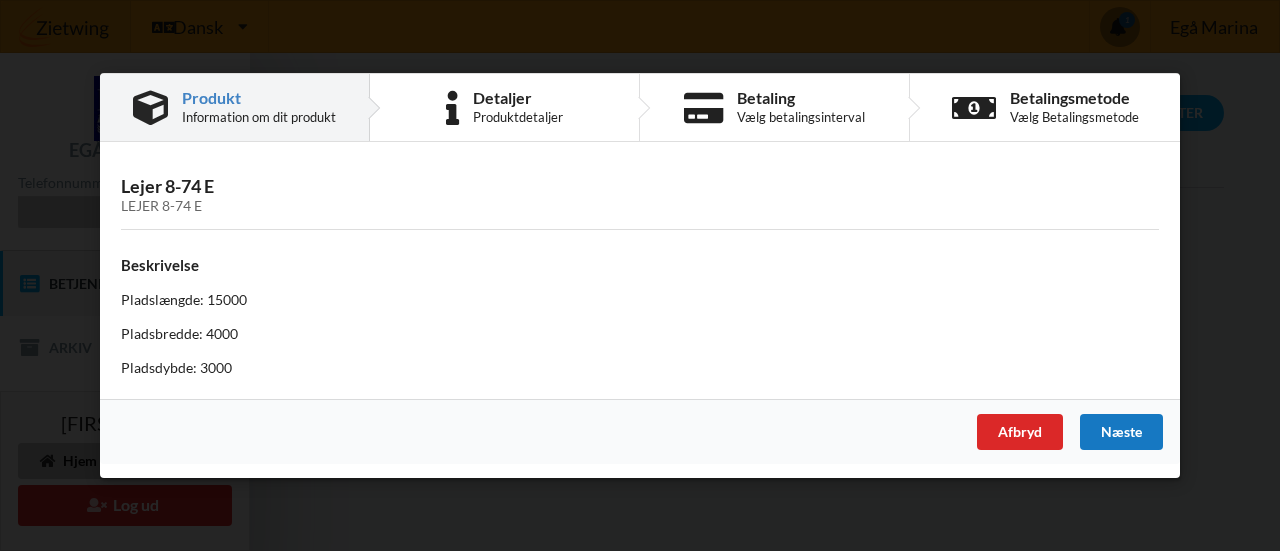 click on "Næste" at bounding box center (1121, 432) 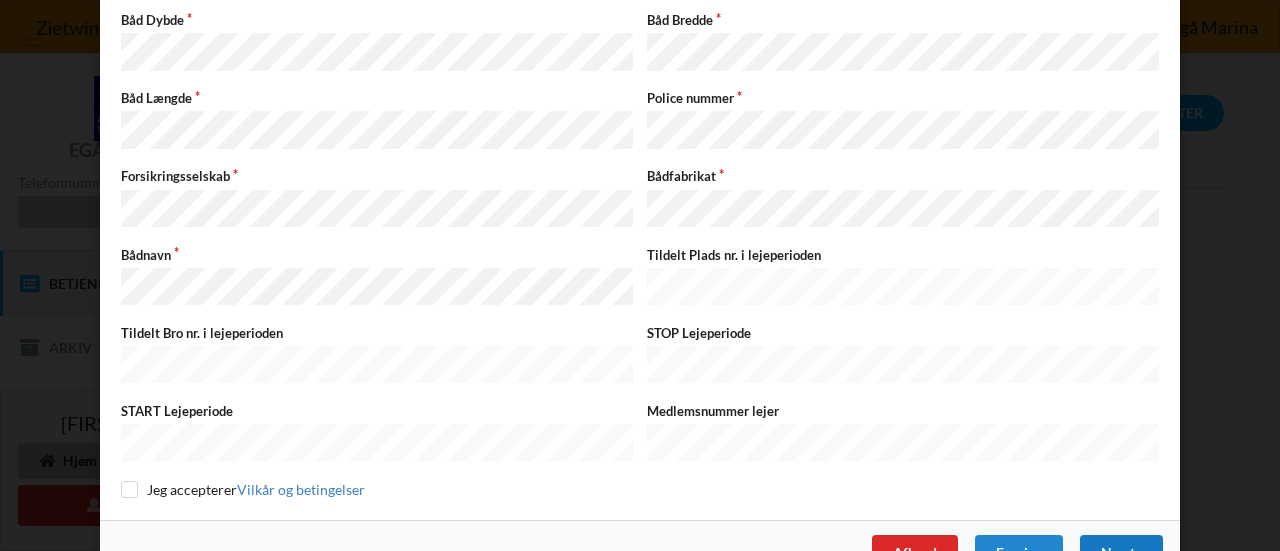 click on "Næste" at bounding box center (1121, 553) 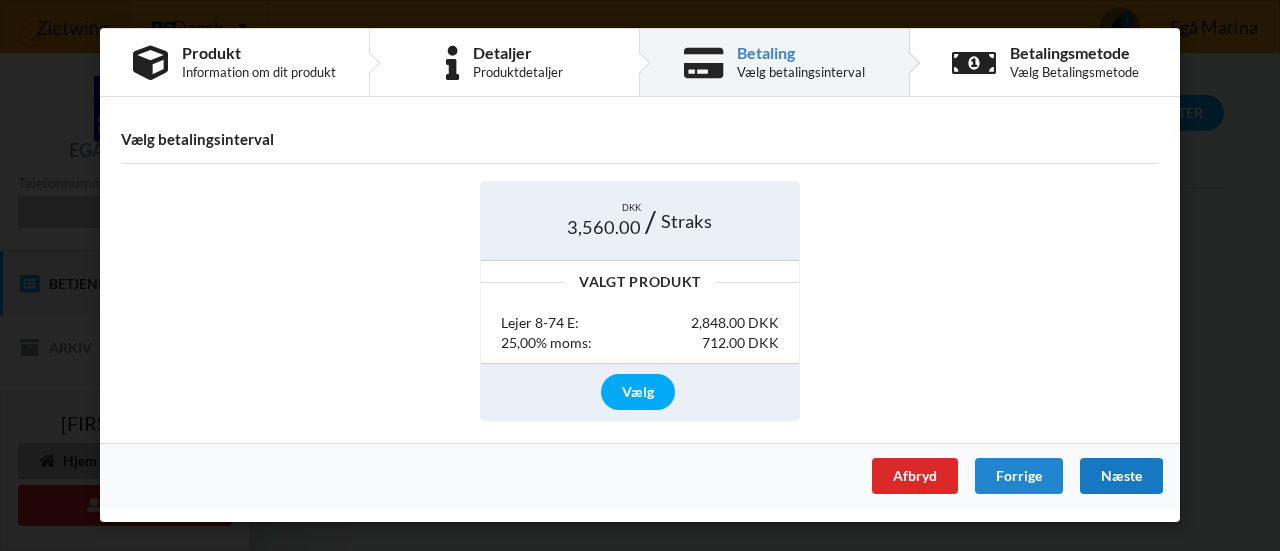 click on "Næste" at bounding box center [1121, 476] 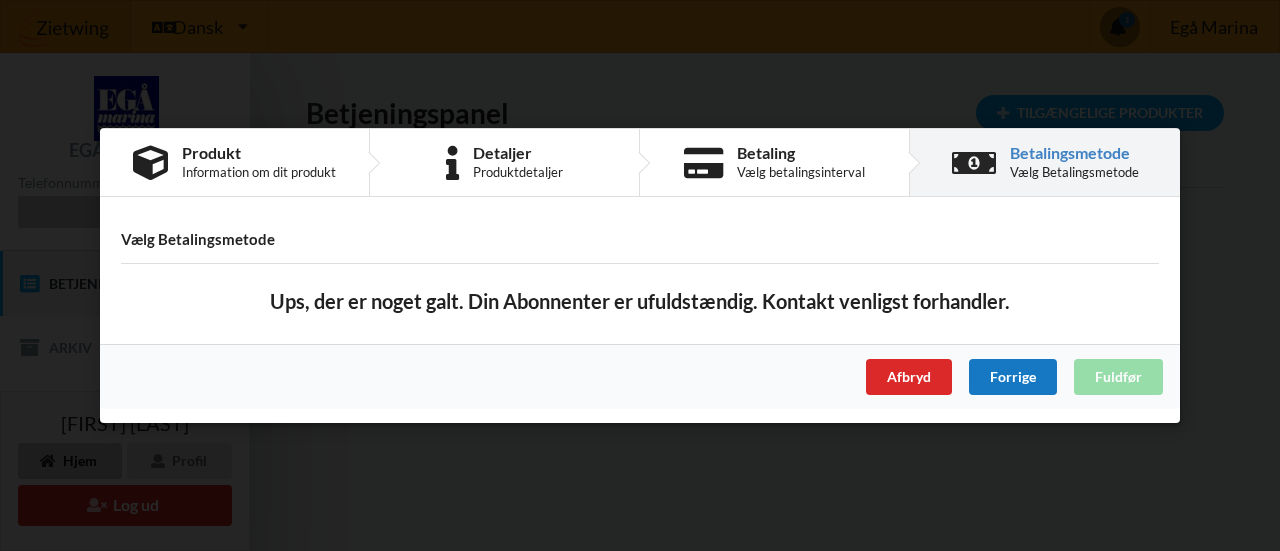 click on "Forrige" at bounding box center [1013, 377] 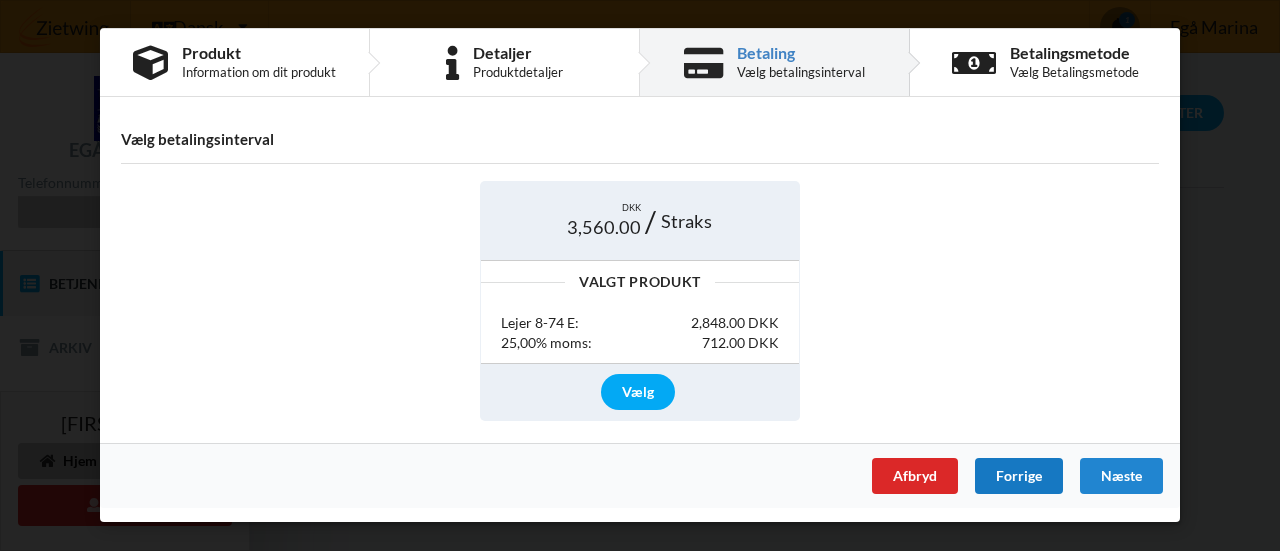 click on "Forrige" at bounding box center [1019, 476] 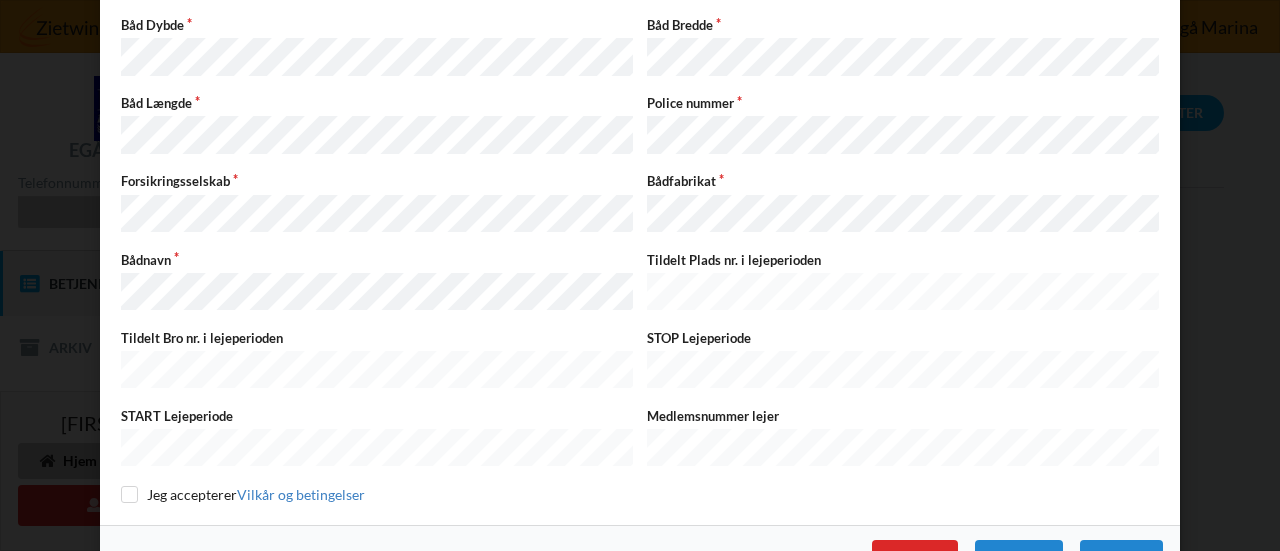 scroll, scrollTop: 339, scrollLeft: 0, axis: vertical 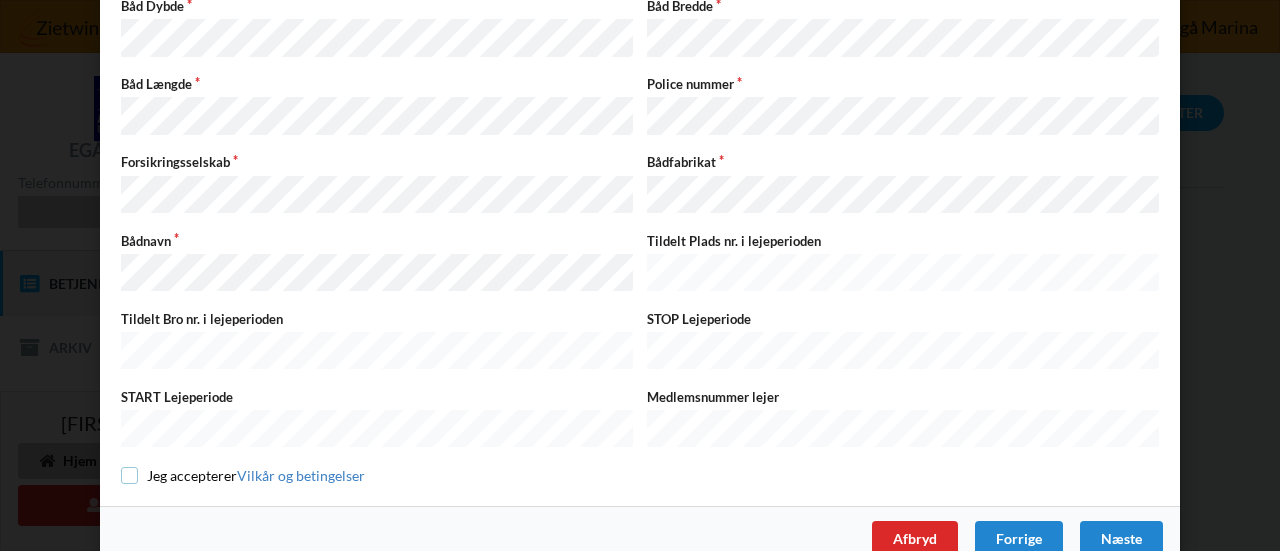 click at bounding box center (129, 475) 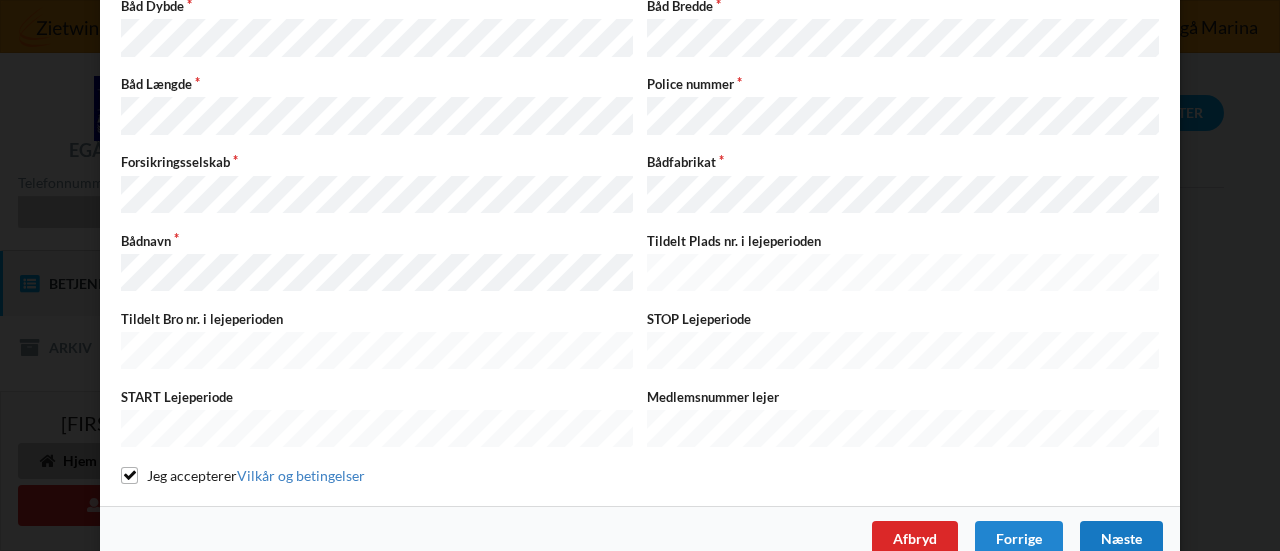 click on "Næste" at bounding box center (1121, 539) 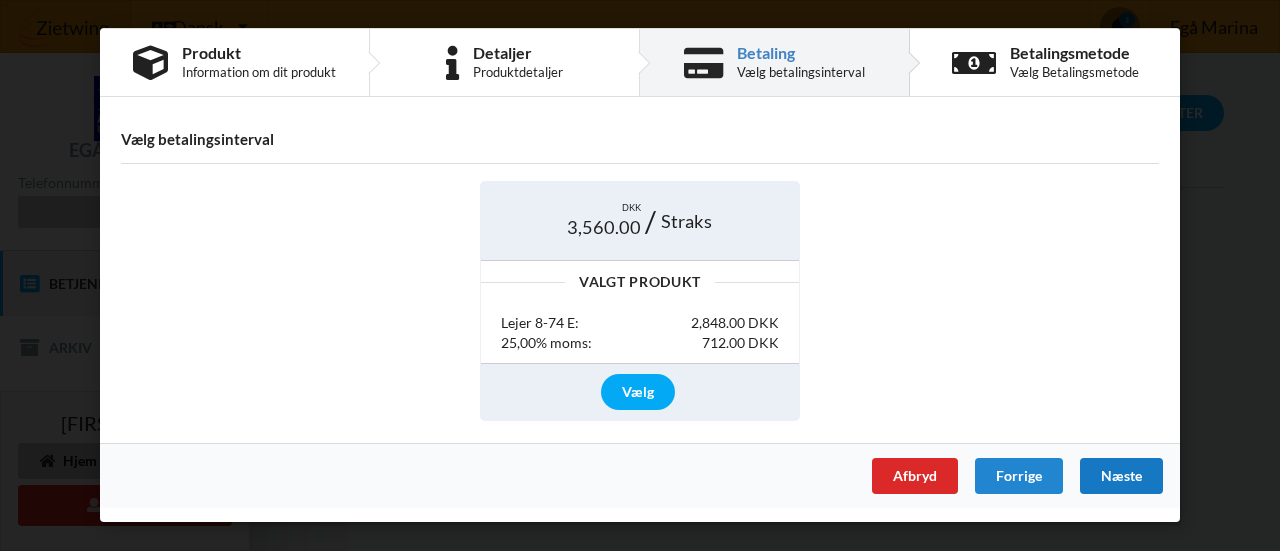 scroll, scrollTop: 0, scrollLeft: 0, axis: both 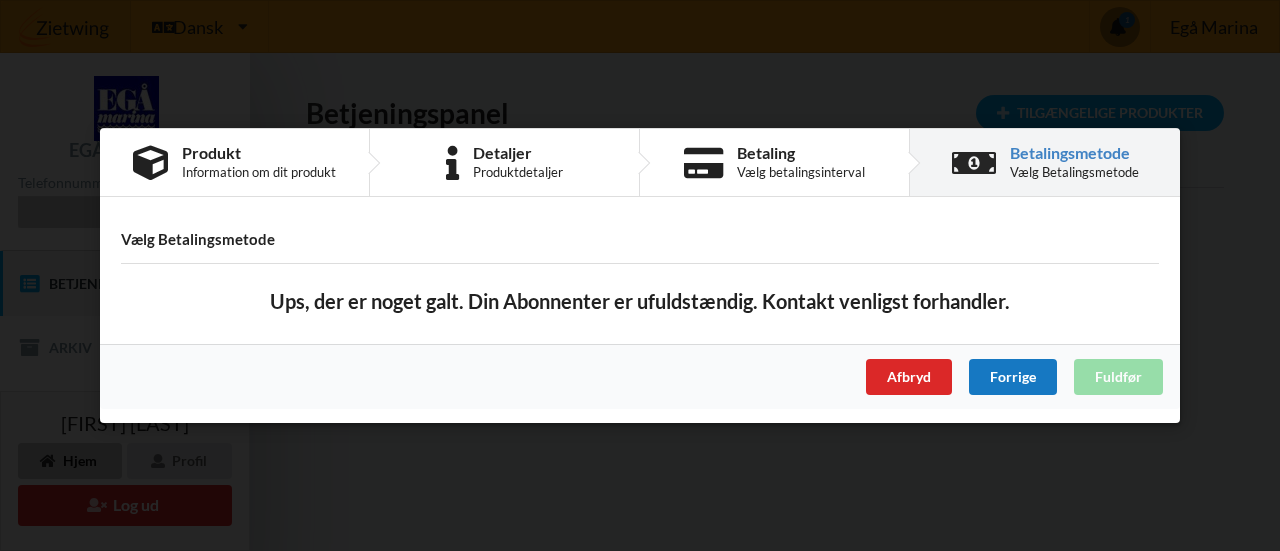 click on "Forrige" at bounding box center [1013, 377] 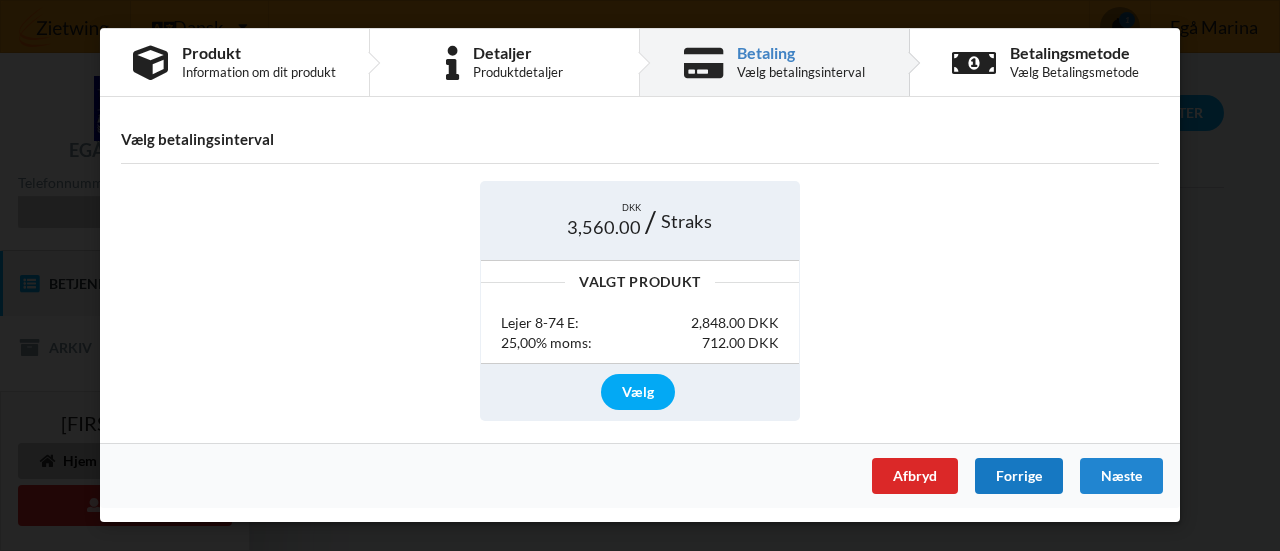 click on "Forrige" at bounding box center [1019, 476] 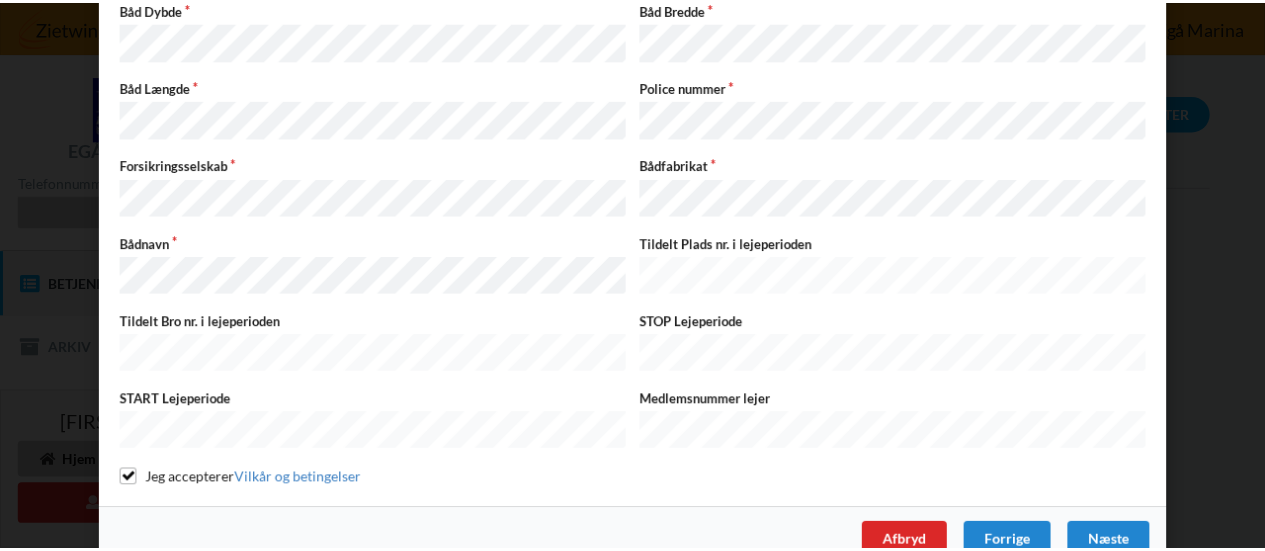 scroll, scrollTop: 339, scrollLeft: 0, axis: vertical 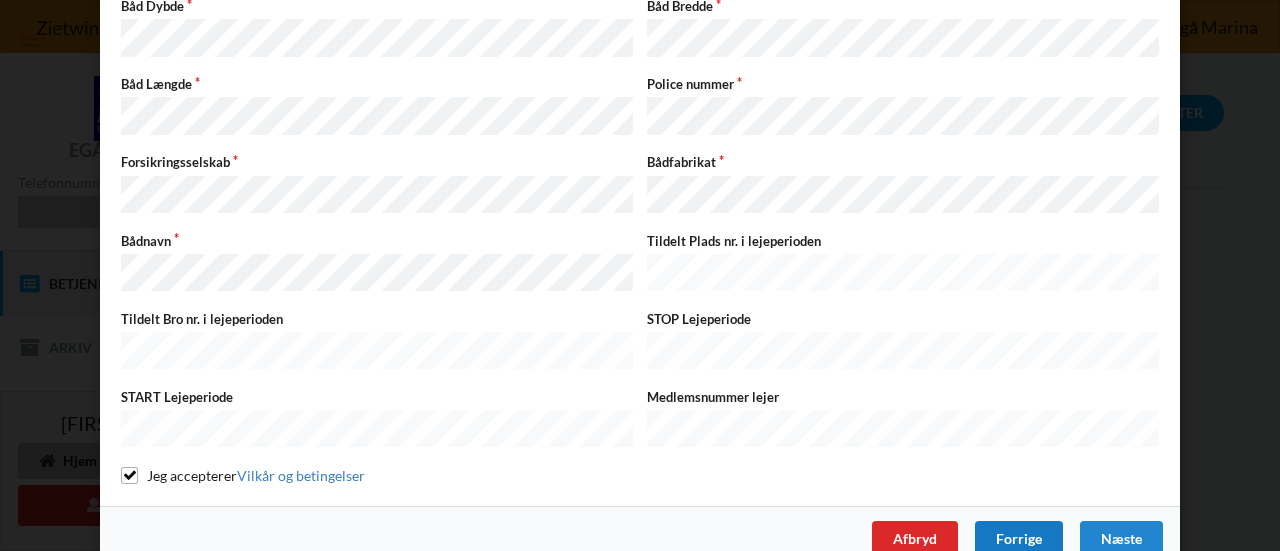 click on "Forrige" at bounding box center [1019, 539] 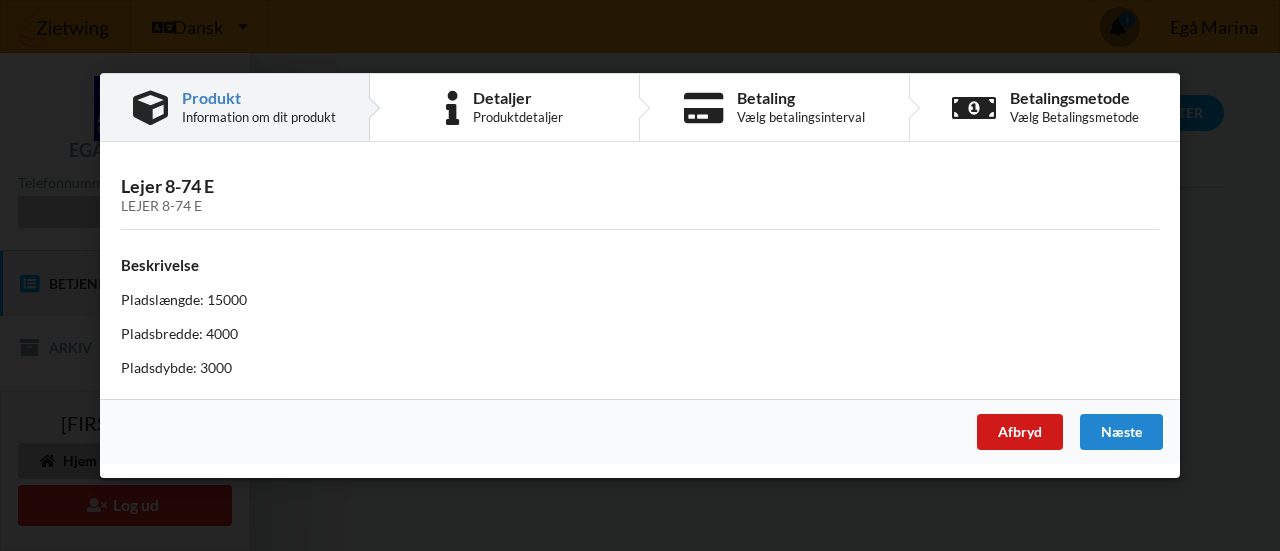 click on "Afbryd" at bounding box center (1020, 432) 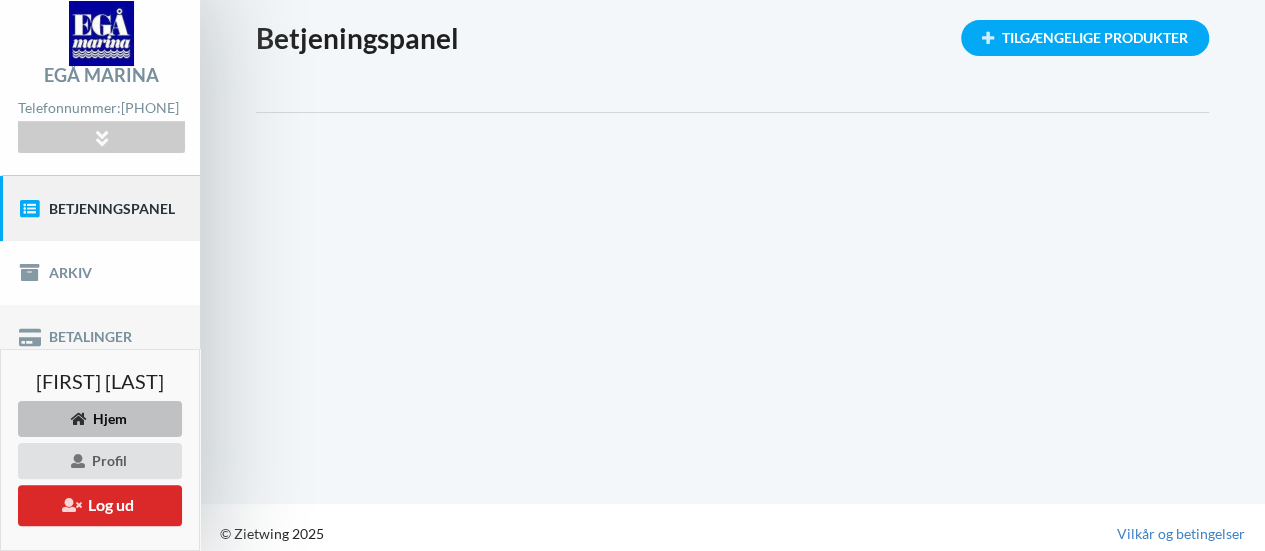 scroll, scrollTop: 85, scrollLeft: 0, axis: vertical 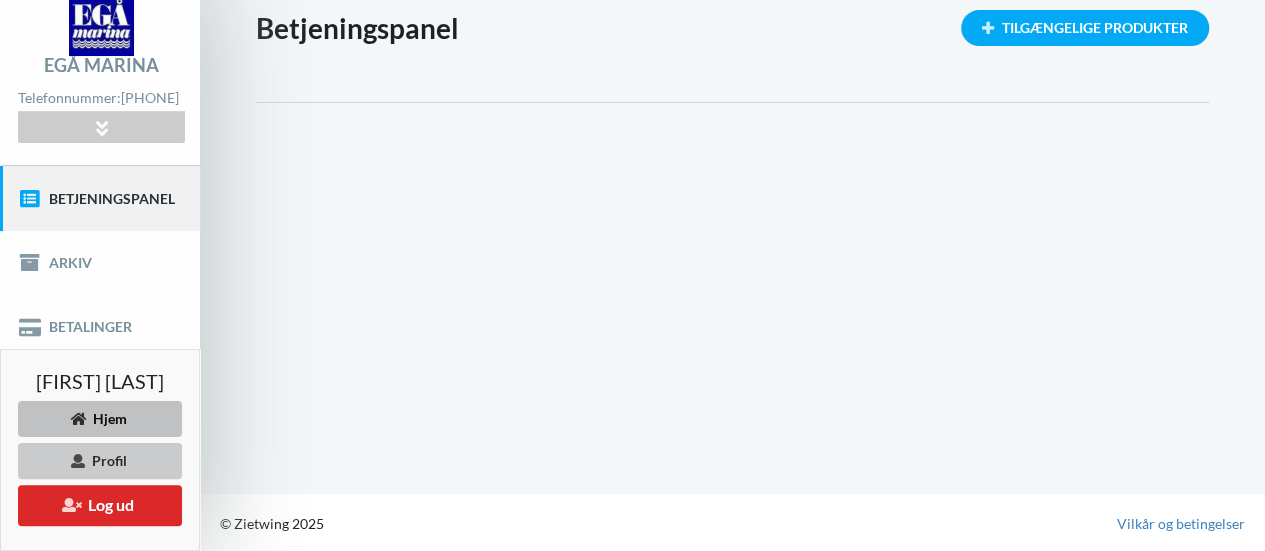 click on "Profil" at bounding box center [100, 461] 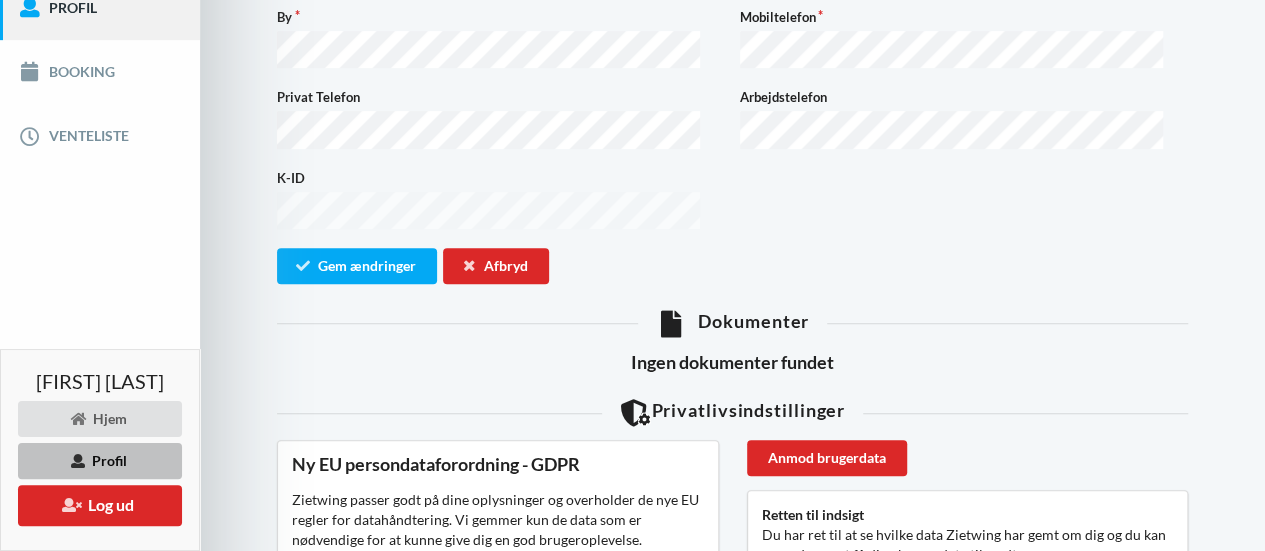 scroll, scrollTop: 466, scrollLeft: 0, axis: vertical 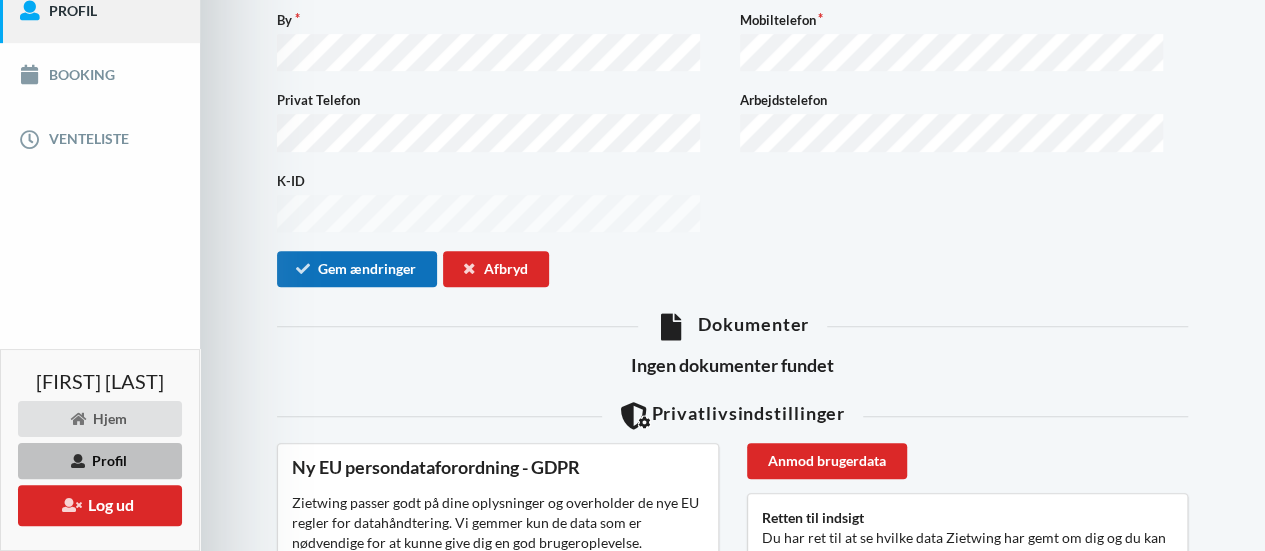 click on "Gem ændringer" at bounding box center (357, 269) 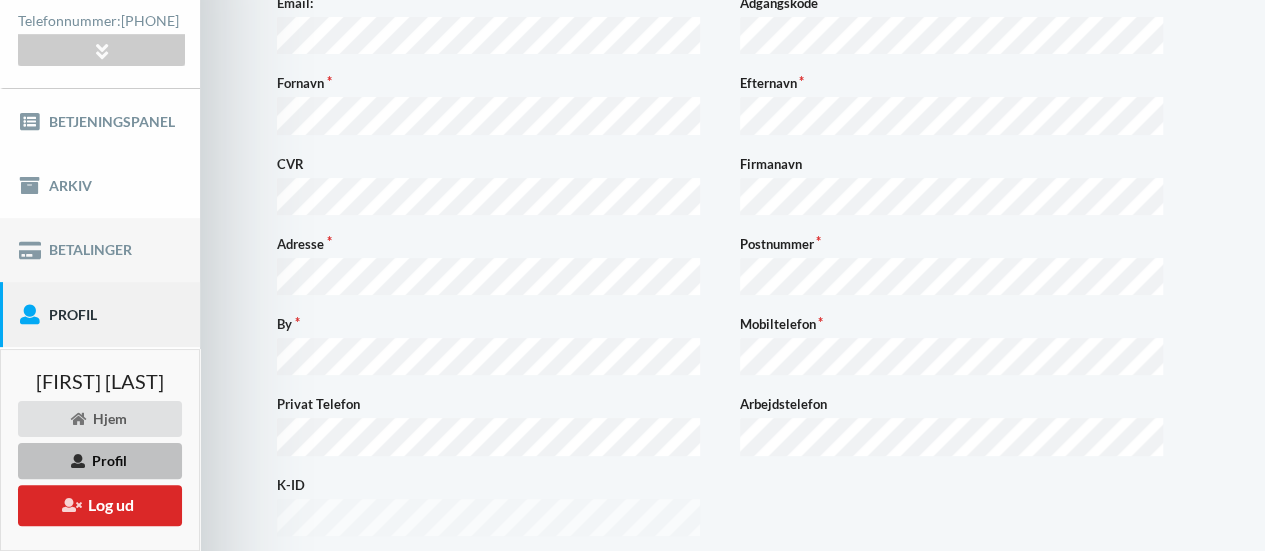 scroll, scrollTop: 200, scrollLeft: 0, axis: vertical 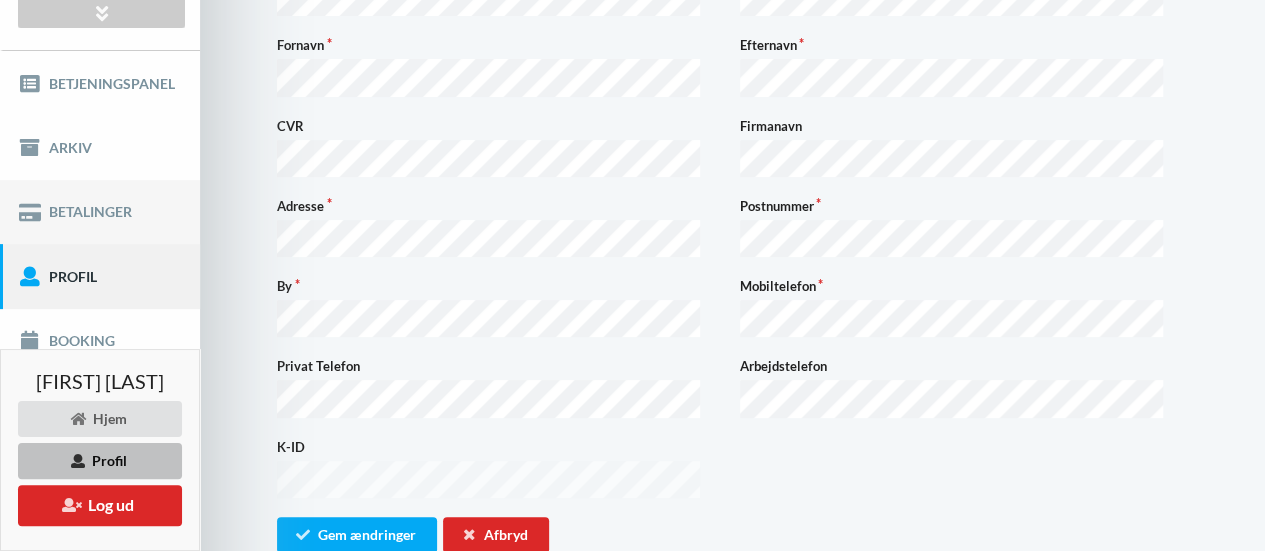 click on "Betalinger" at bounding box center [100, 212] 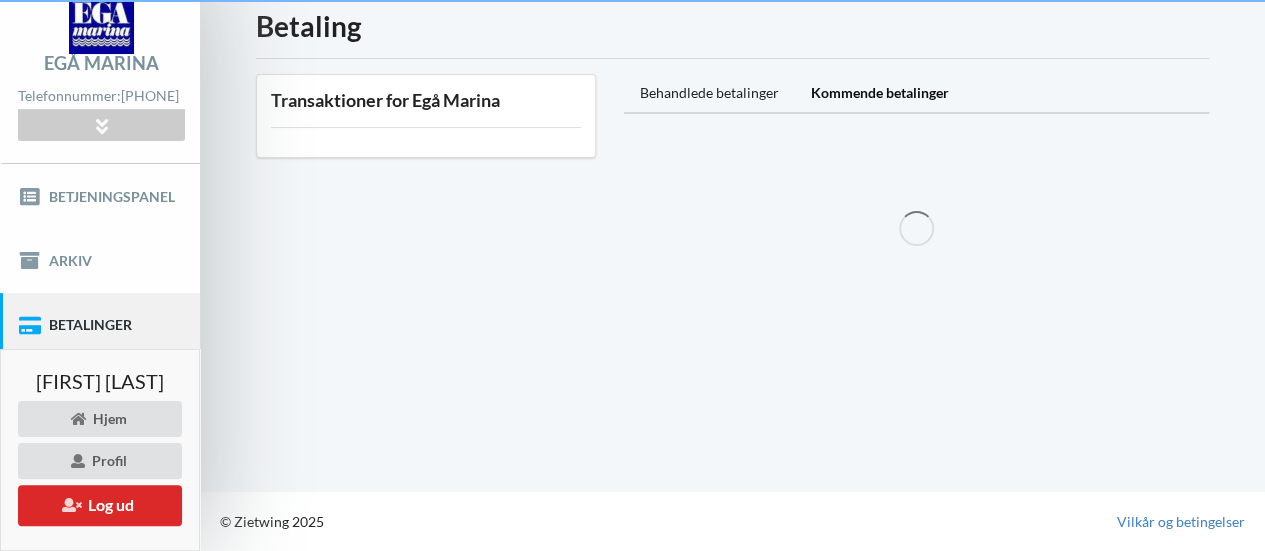 scroll, scrollTop: 85, scrollLeft: 0, axis: vertical 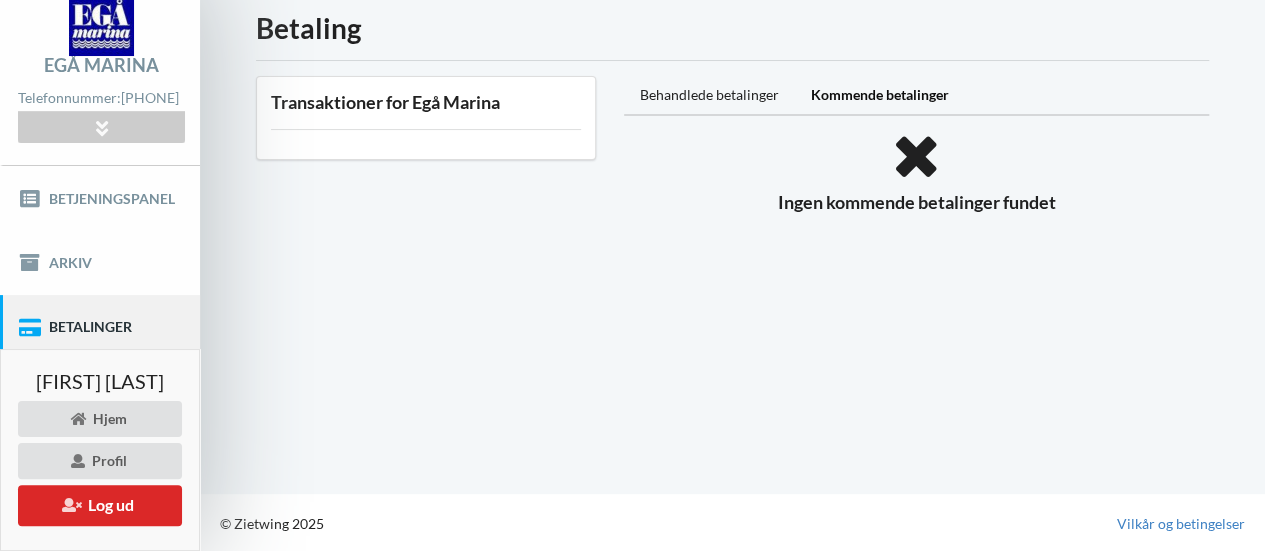 click on "Transaktioner for Egå Marina" at bounding box center [426, 102] 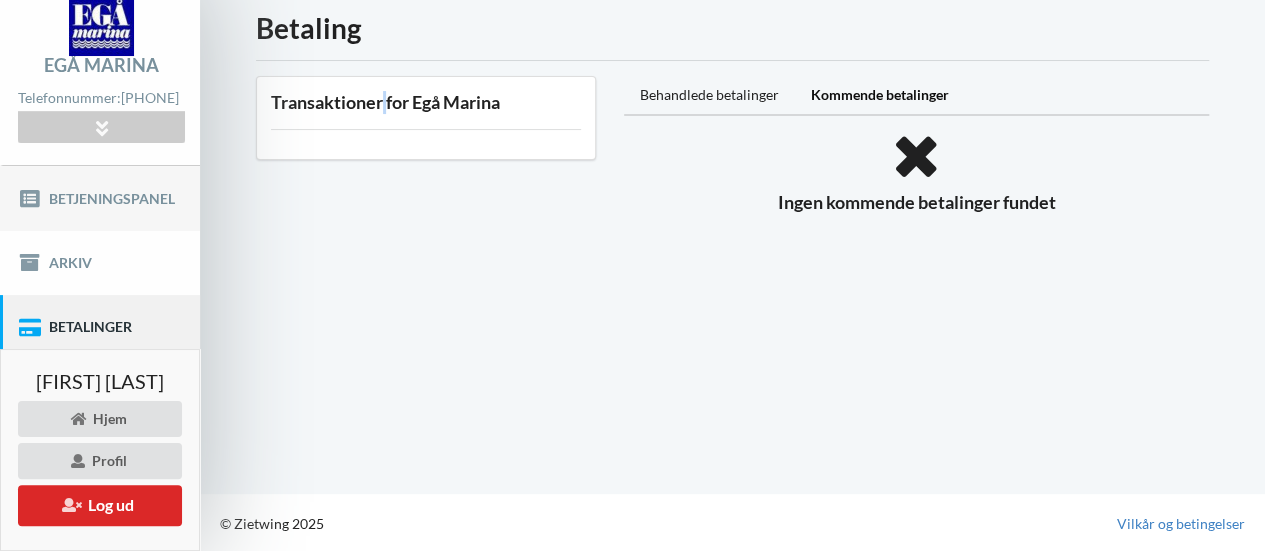 click on "Betjeningspanel" at bounding box center (100, 198) 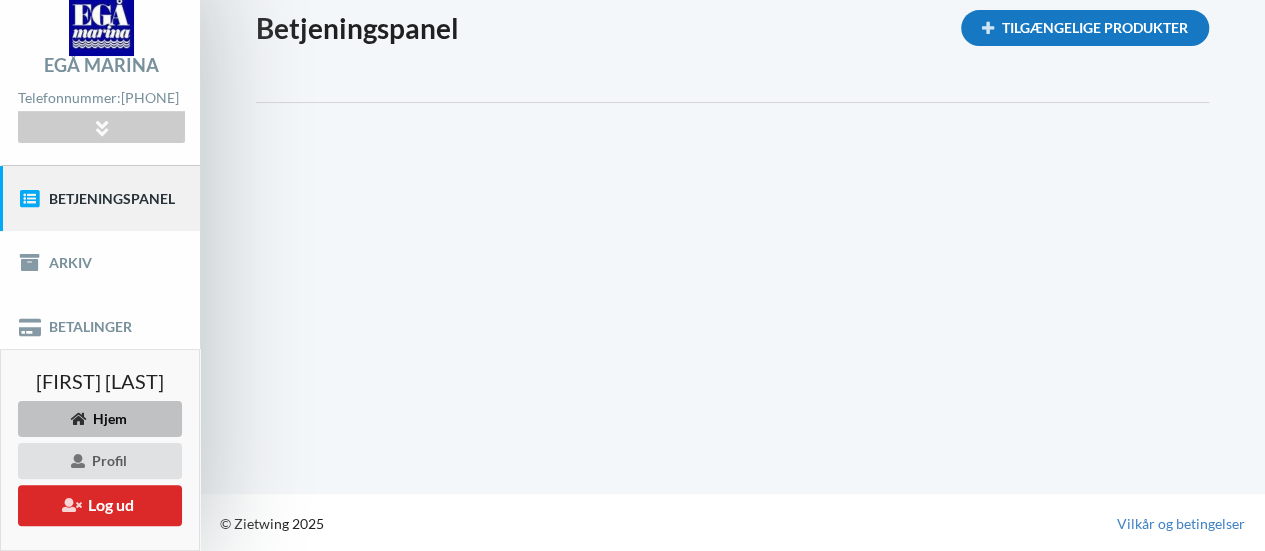 click on "Tilgængelige Produkter" at bounding box center [1085, 28] 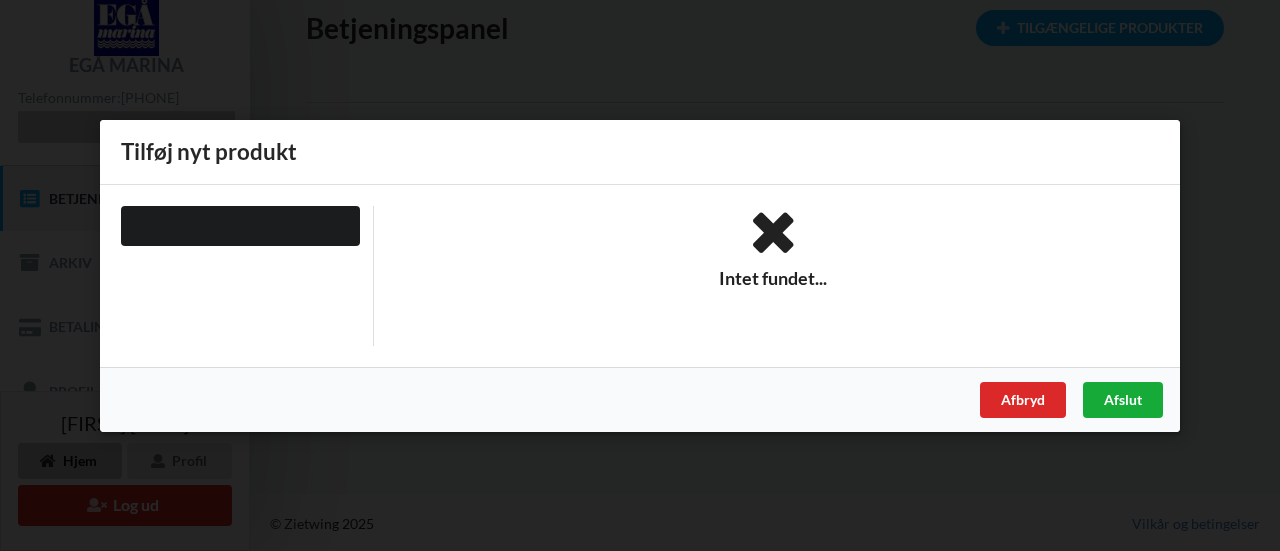 click on "Afslut" at bounding box center [1123, 399] 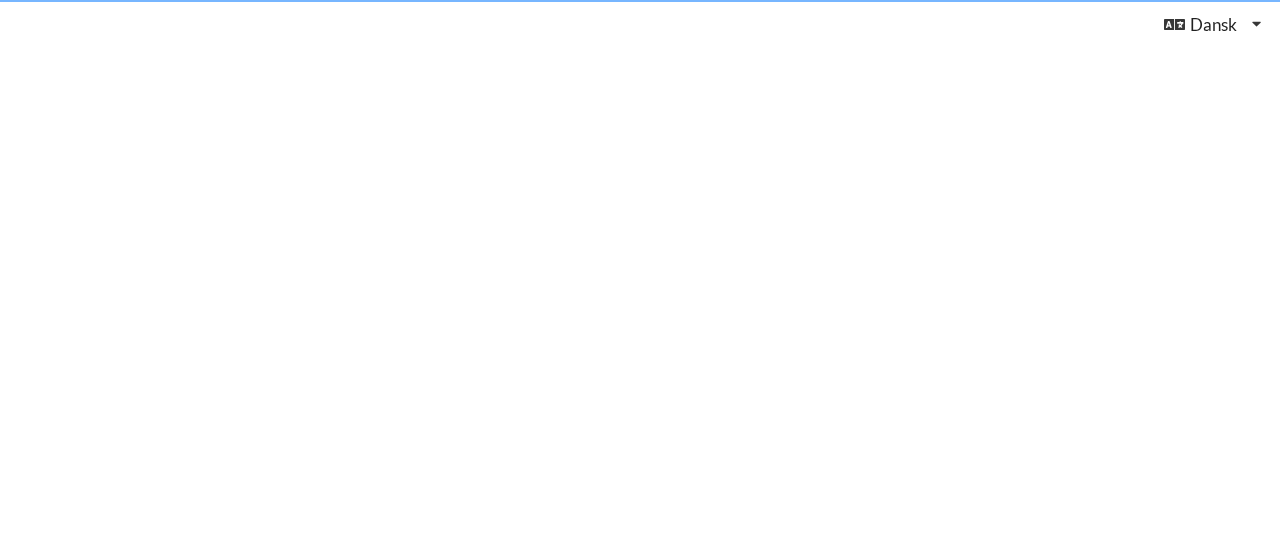 scroll, scrollTop: 0, scrollLeft: 0, axis: both 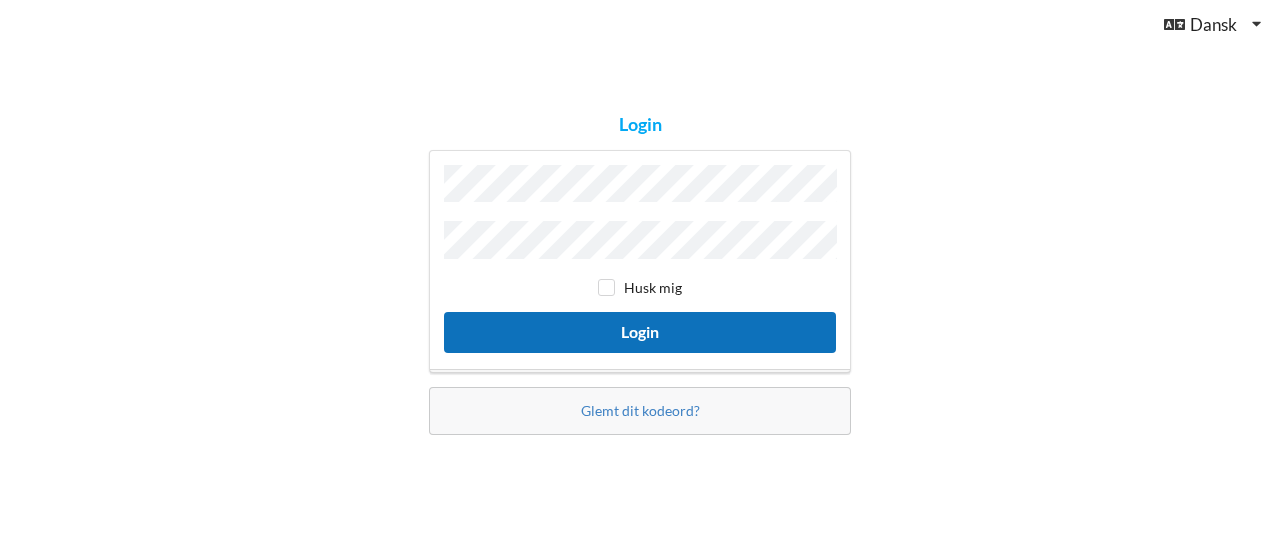 click on "Login" at bounding box center (640, 332) 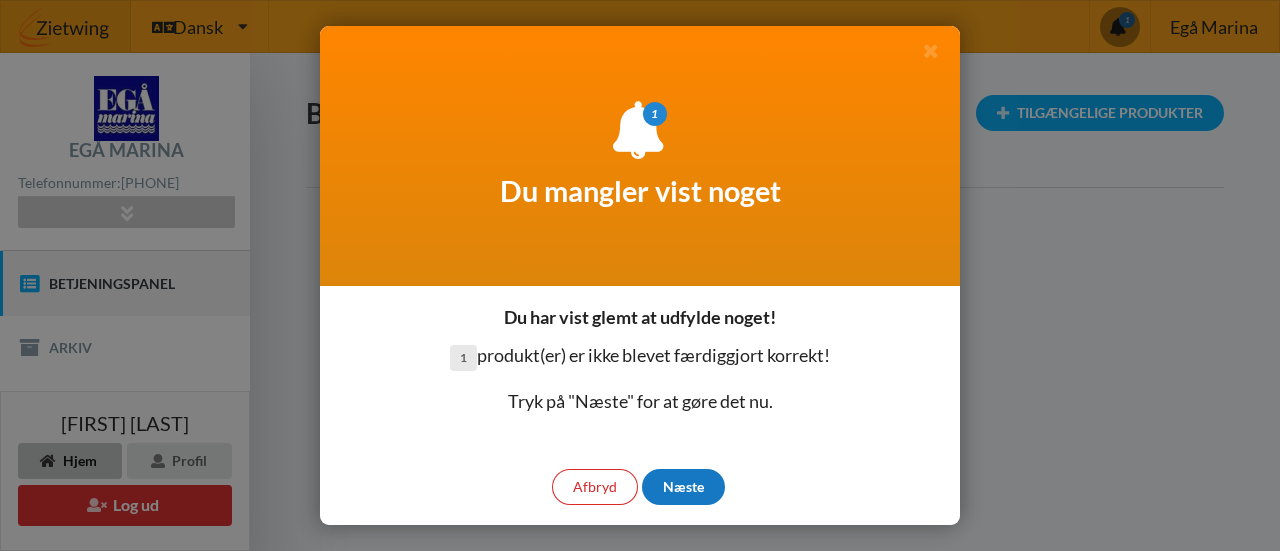 click on "Næste" at bounding box center (683, 487) 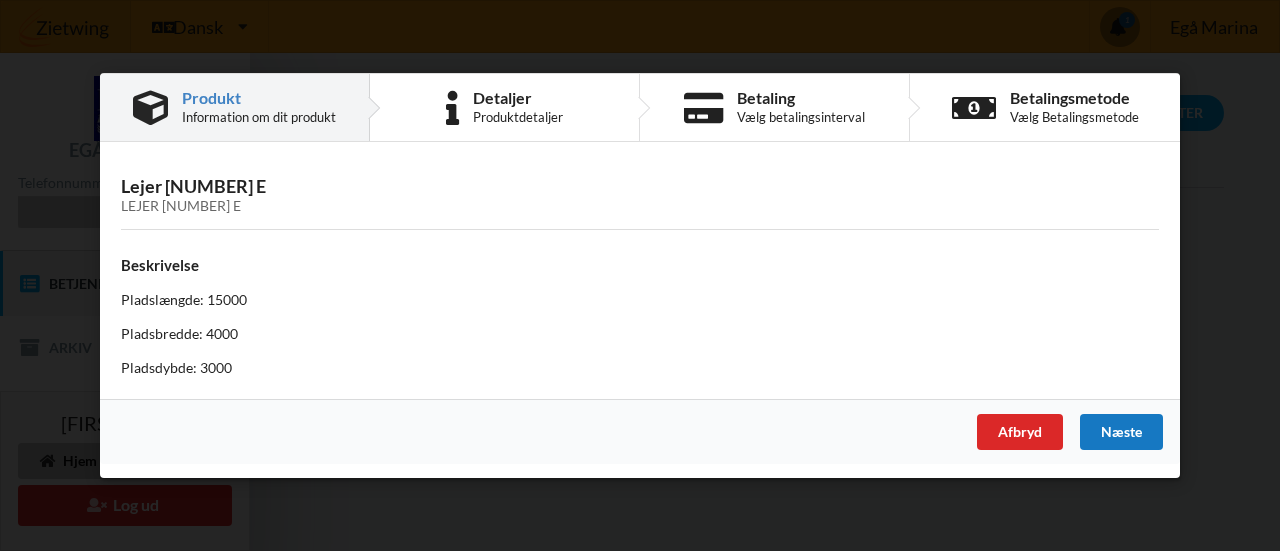 click on "Næste" at bounding box center (1121, 432) 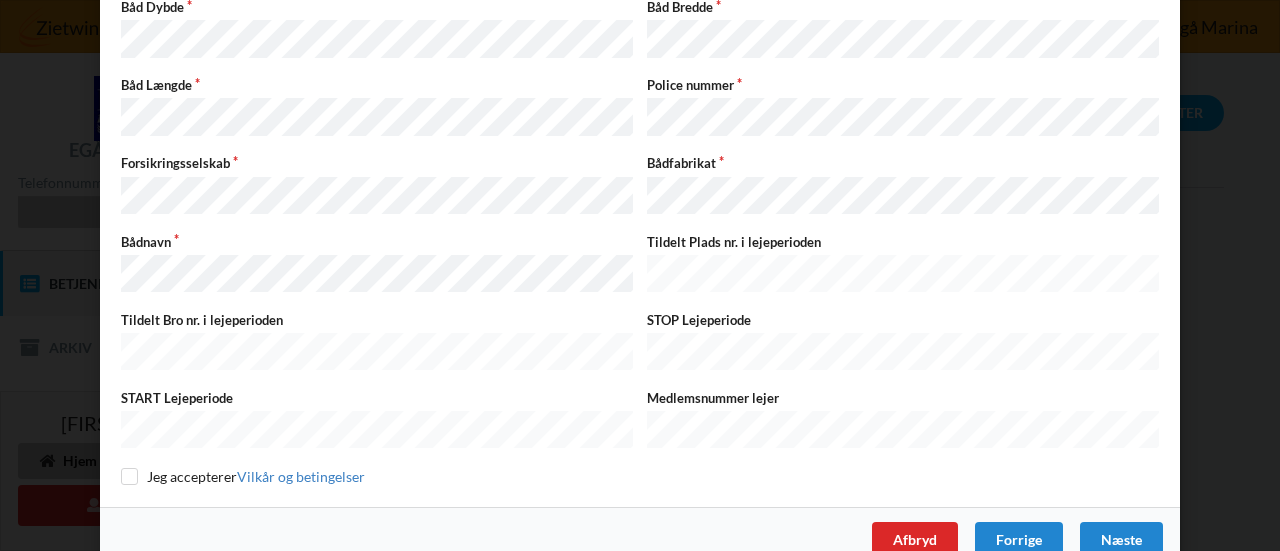 scroll, scrollTop: 339, scrollLeft: 0, axis: vertical 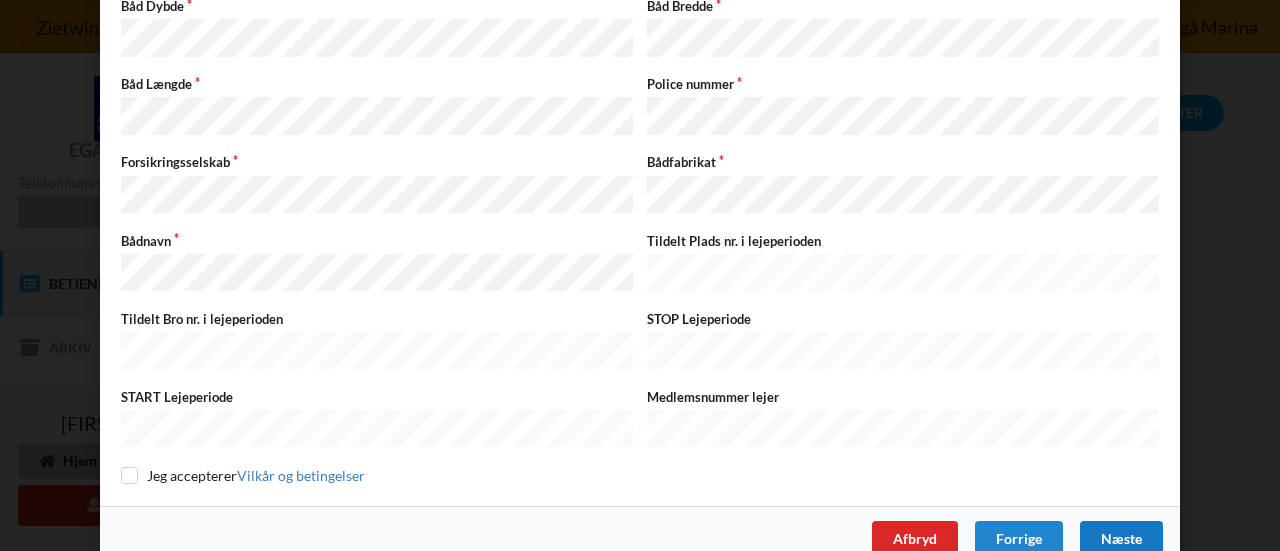 click on "Næste" at bounding box center [1121, 539] 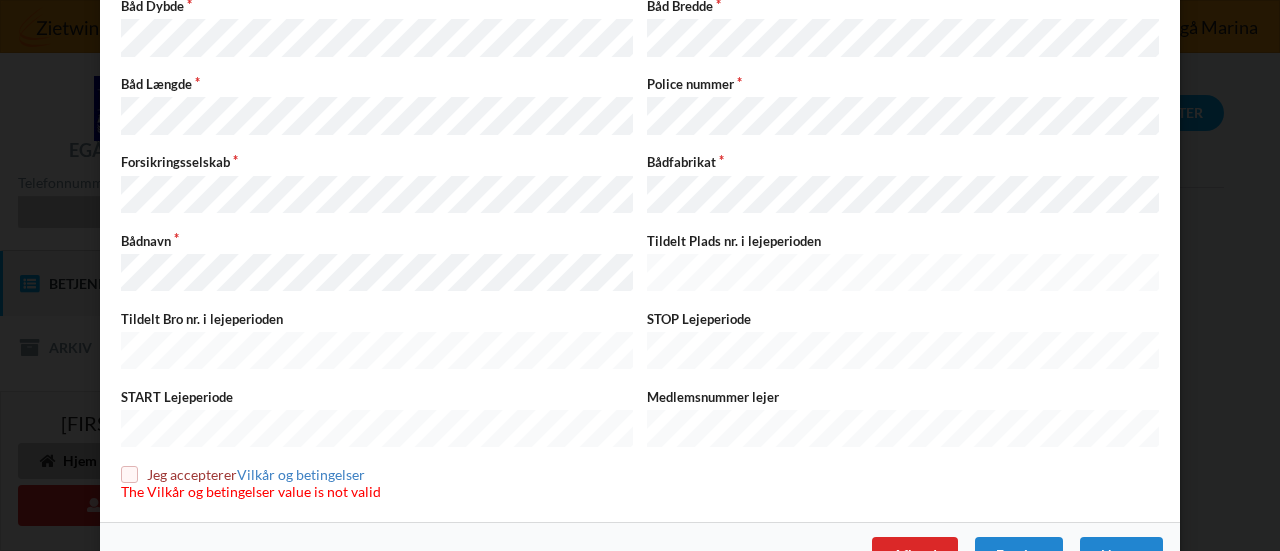 click at bounding box center (129, 474) 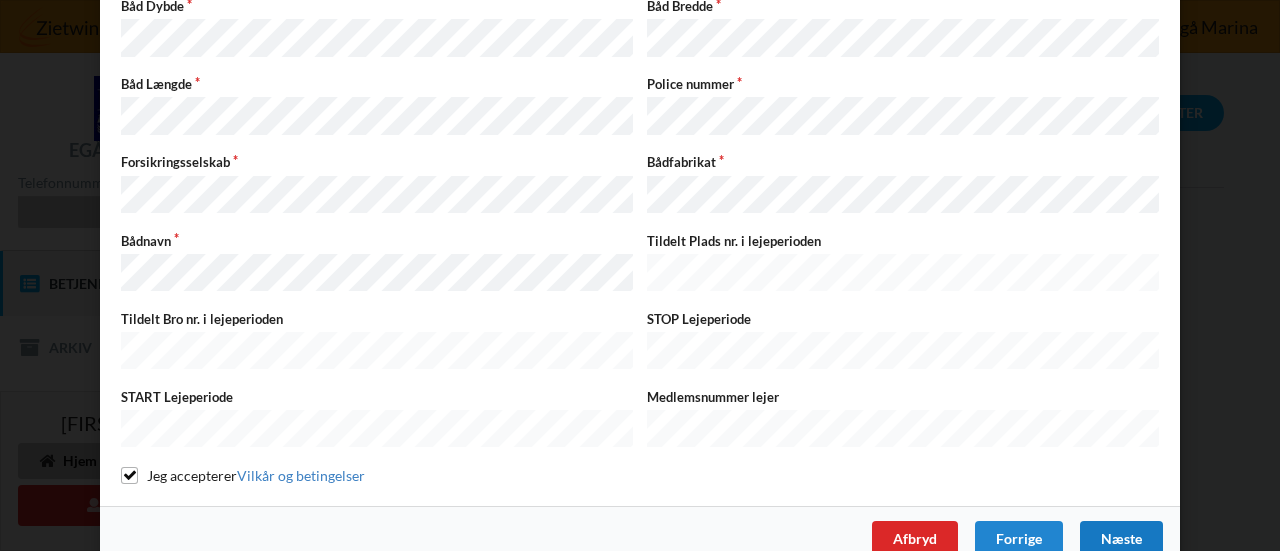 click on "Næste" at bounding box center [1121, 539] 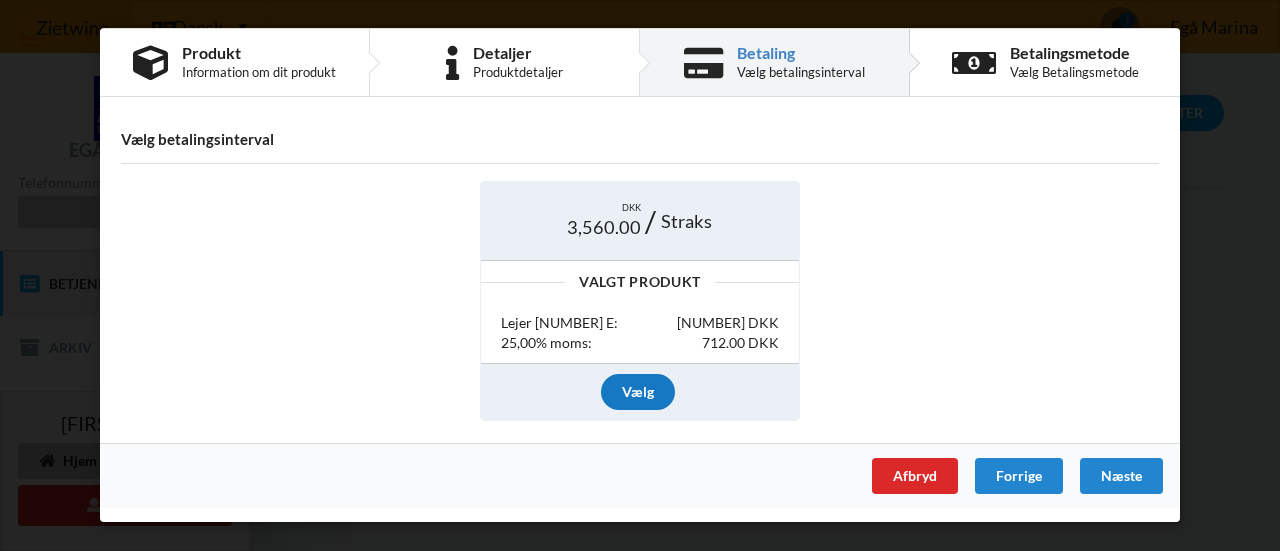 click on "Vælg" at bounding box center [638, 392] 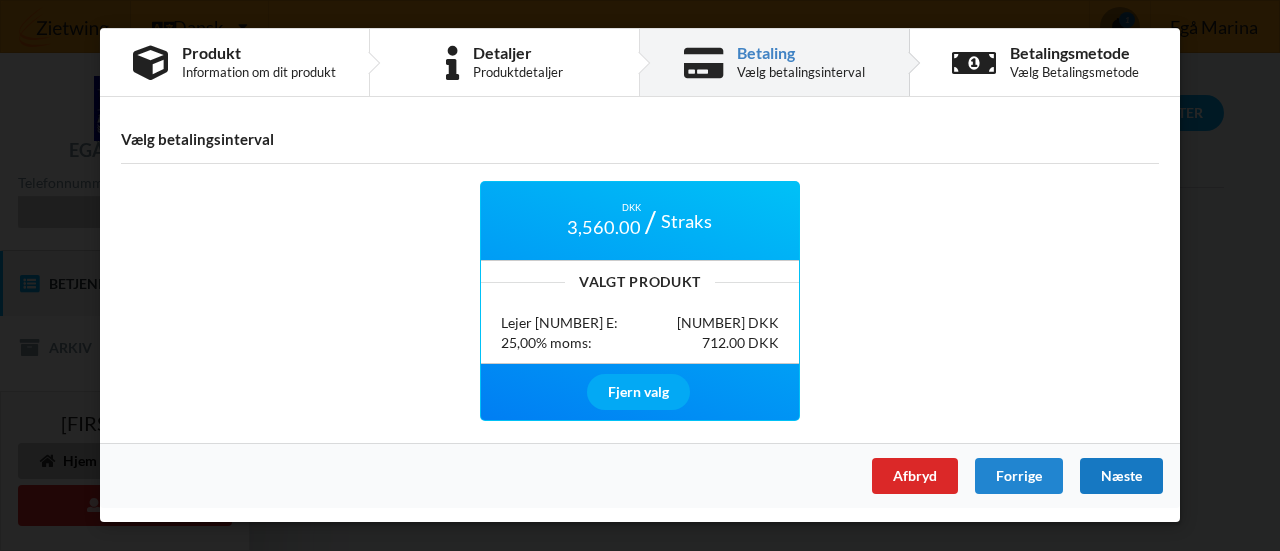 click on "Næste" at bounding box center [1121, 476] 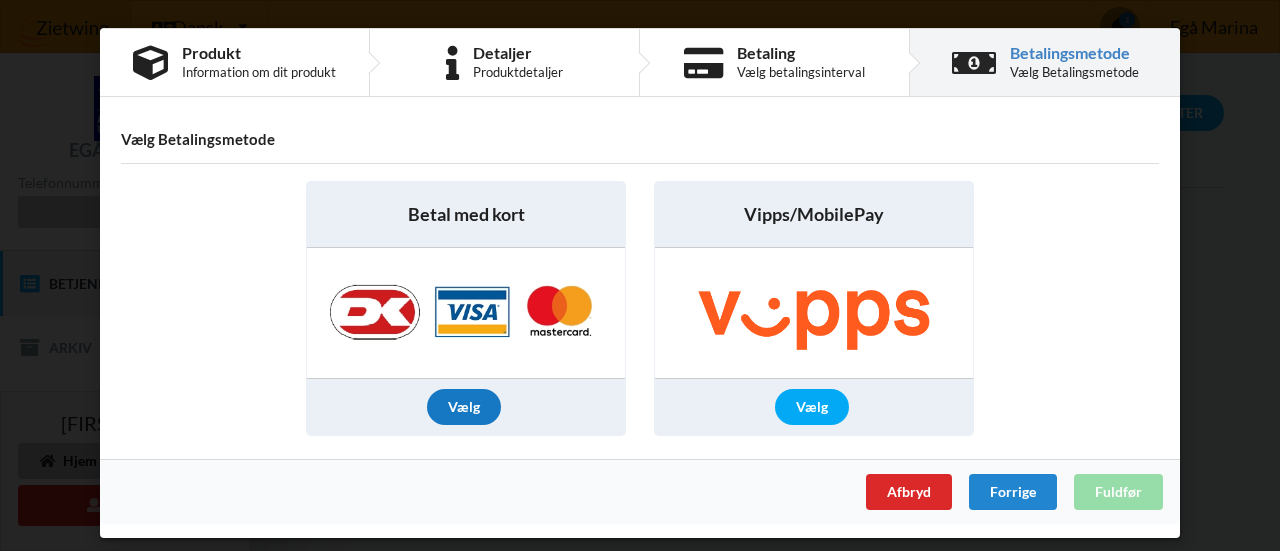 click on "Vælg" at bounding box center [464, 407] 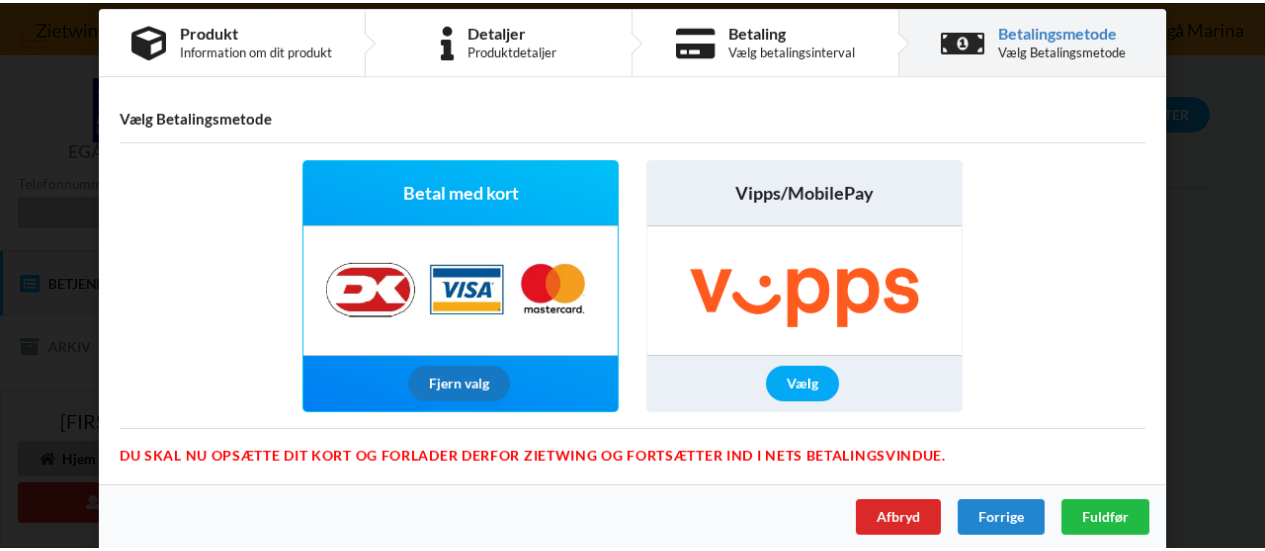 scroll, scrollTop: 33, scrollLeft: 0, axis: vertical 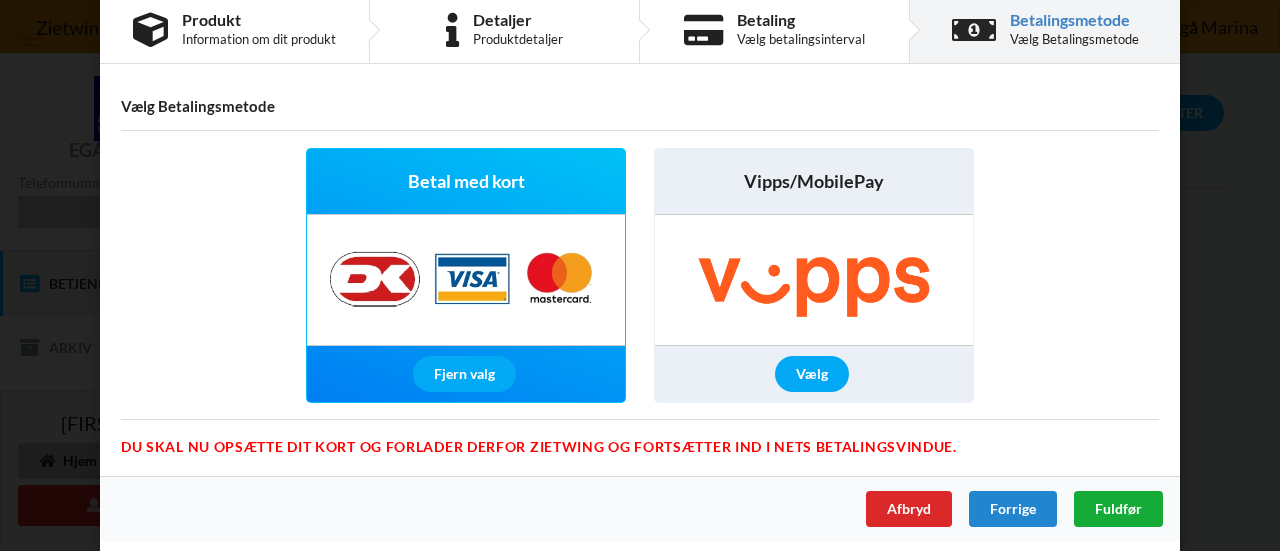 click on "Fuldfør" at bounding box center (1118, 508) 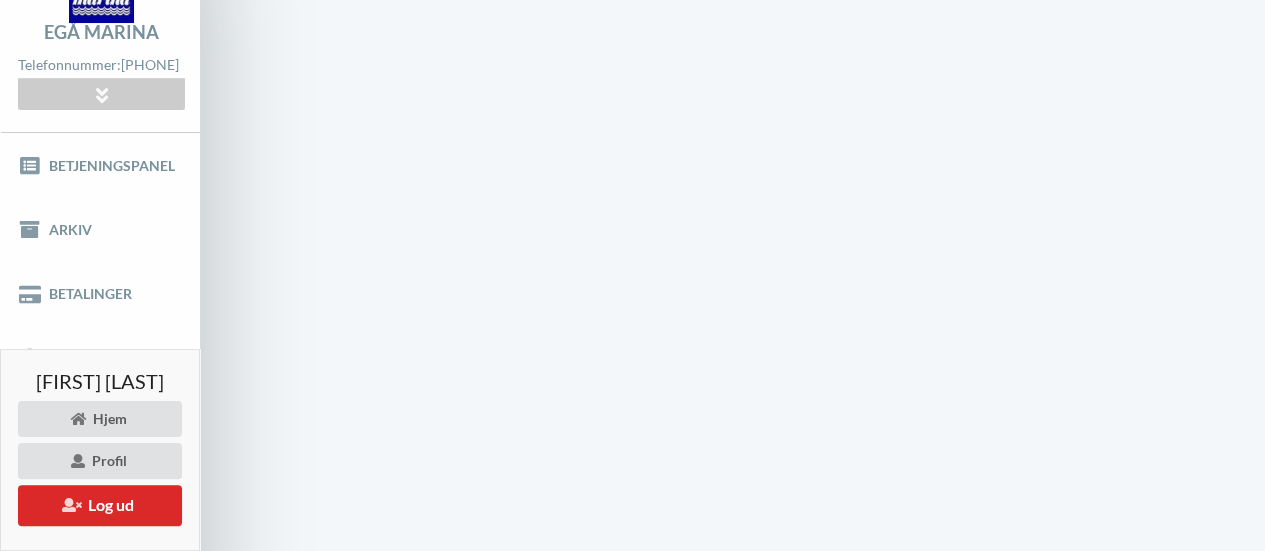 scroll, scrollTop: 166, scrollLeft: 0, axis: vertical 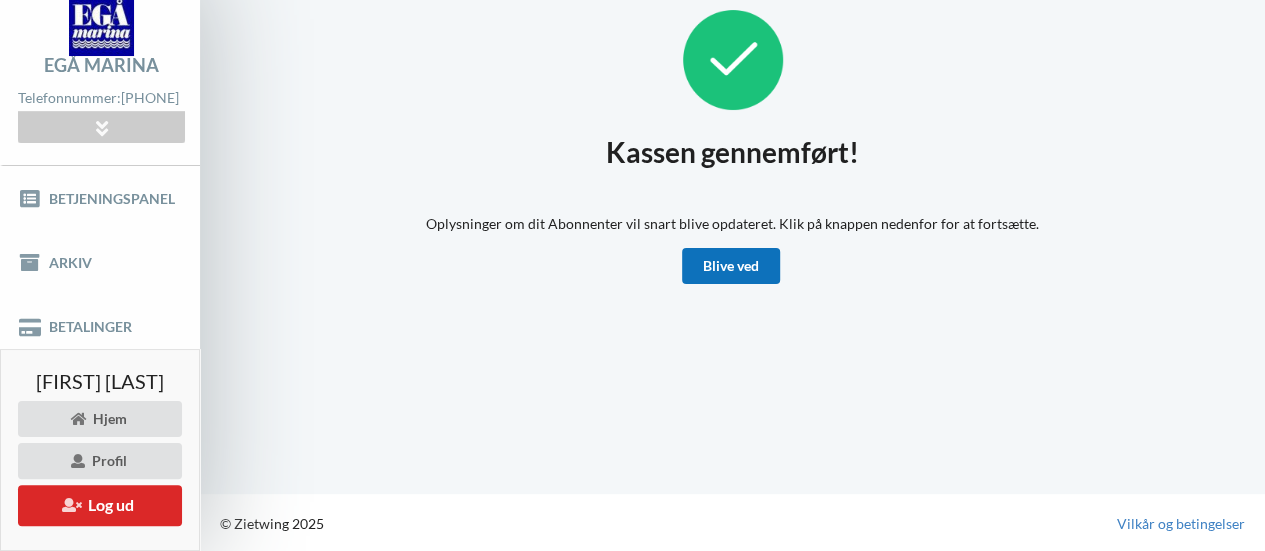 click on "Blive ved" at bounding box center [731, 266] 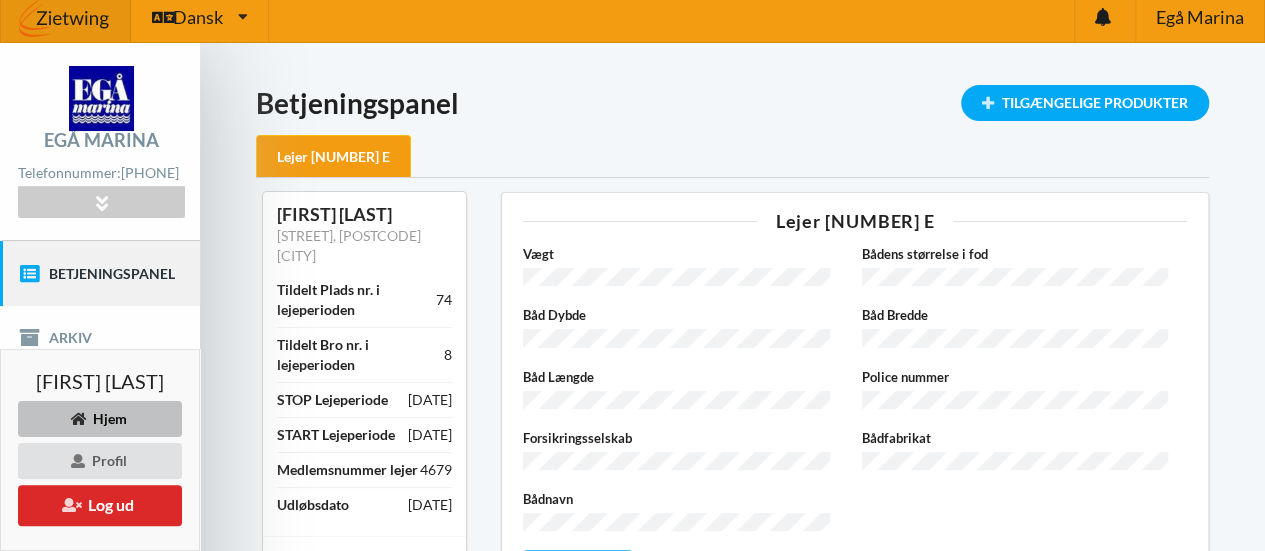 scroll, scrollTop: 0, scrollLeft: 0, axis: both 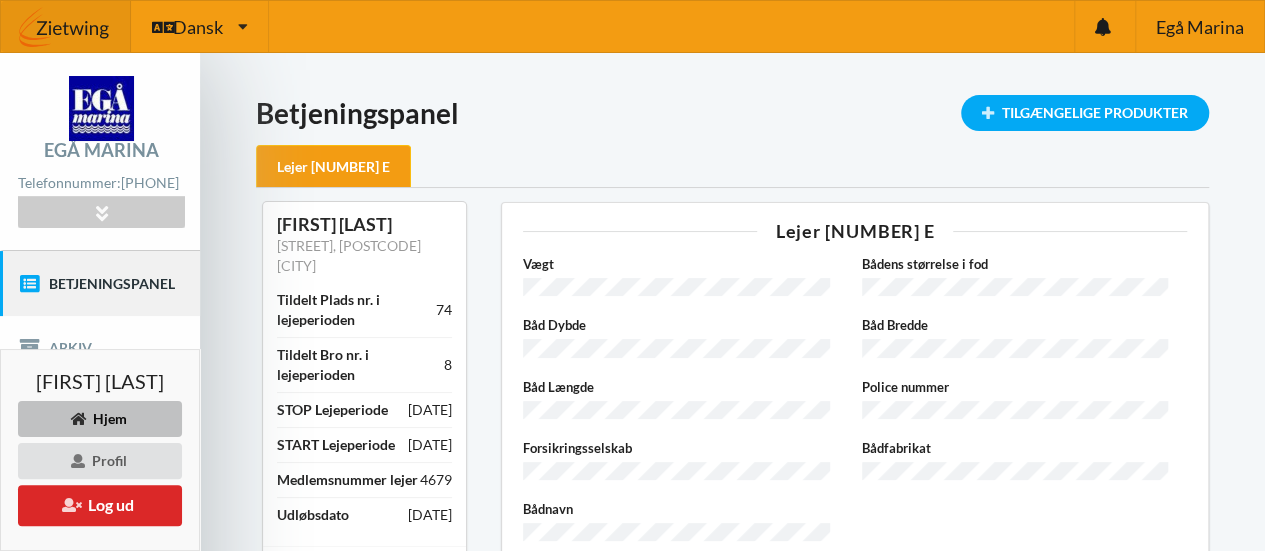 click on "Betjeningspanel
Lejer [NUMBER] E
[FIRST] [LAST]   [STREET], [POSTCODE] [CITY]   Tildelt Plads nr. i lejeperioden   74 Tildelt Bro nr. i lejeperioden   8 STOP Lejeperiode   [DATE] START Lejeperiode   [DATE] Medlemsnummer lejer   4679 Udløbsdato   [DATE]
1 Abonnement(er)
Lejer [NUMBER] E     Vægt         Bådens størrelse i fod         Båd Dybde         Båd Bredde         Båd Længde         Police nummer         Forsikringsselskab         Bådfabrikat         Bådnavn
Rediger
Lejer [NUMBER] E
( Kommende ) -
Aktivering [DATE]           Afbryd abonnement
Betalingsinterval
3,560.00
DKK   Straks     Kommende betaling(er)
8
Aug
2025
Lejer [NUMBER] E
( Kommende )" at bounding box center (732, 762) 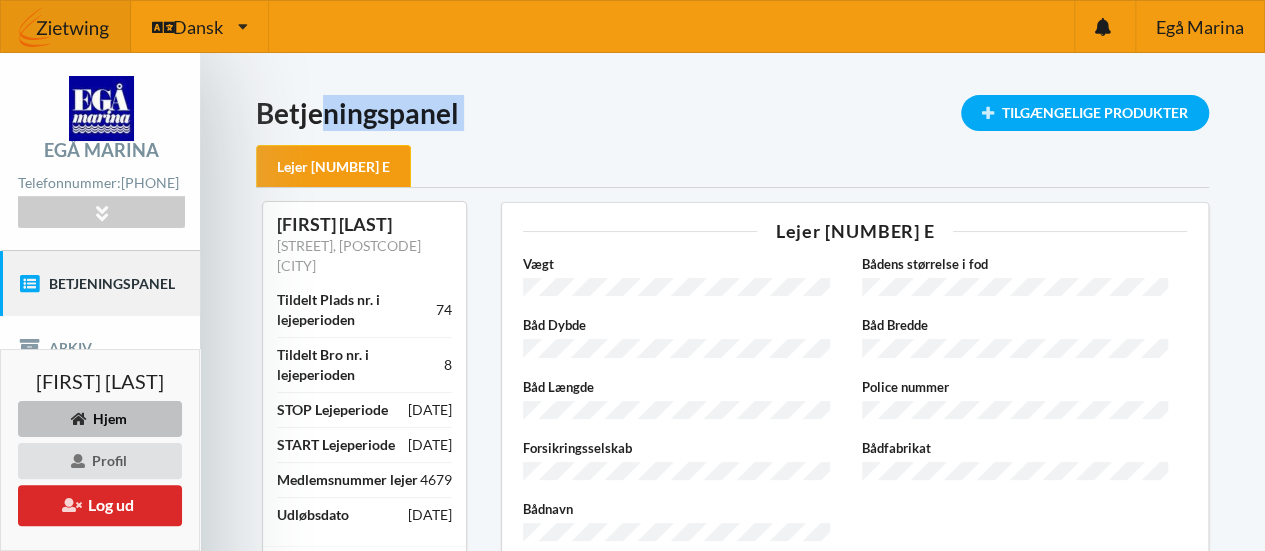 drag, startPoint x: 289, startPoint y: 71, endPoint x: 392, endPoint y: 87, distance: 104.23531 